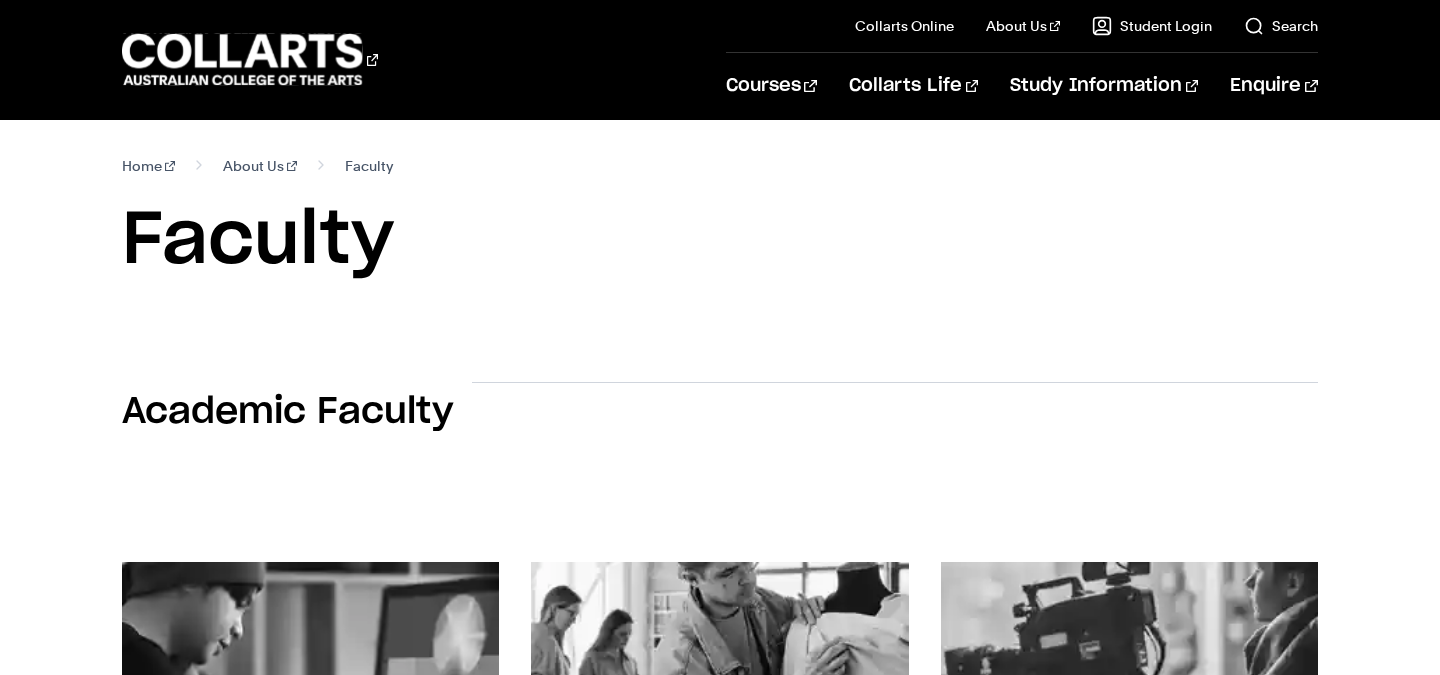 scroll, scrollTop: 2390, scrollLeft: 0, axis: vertical 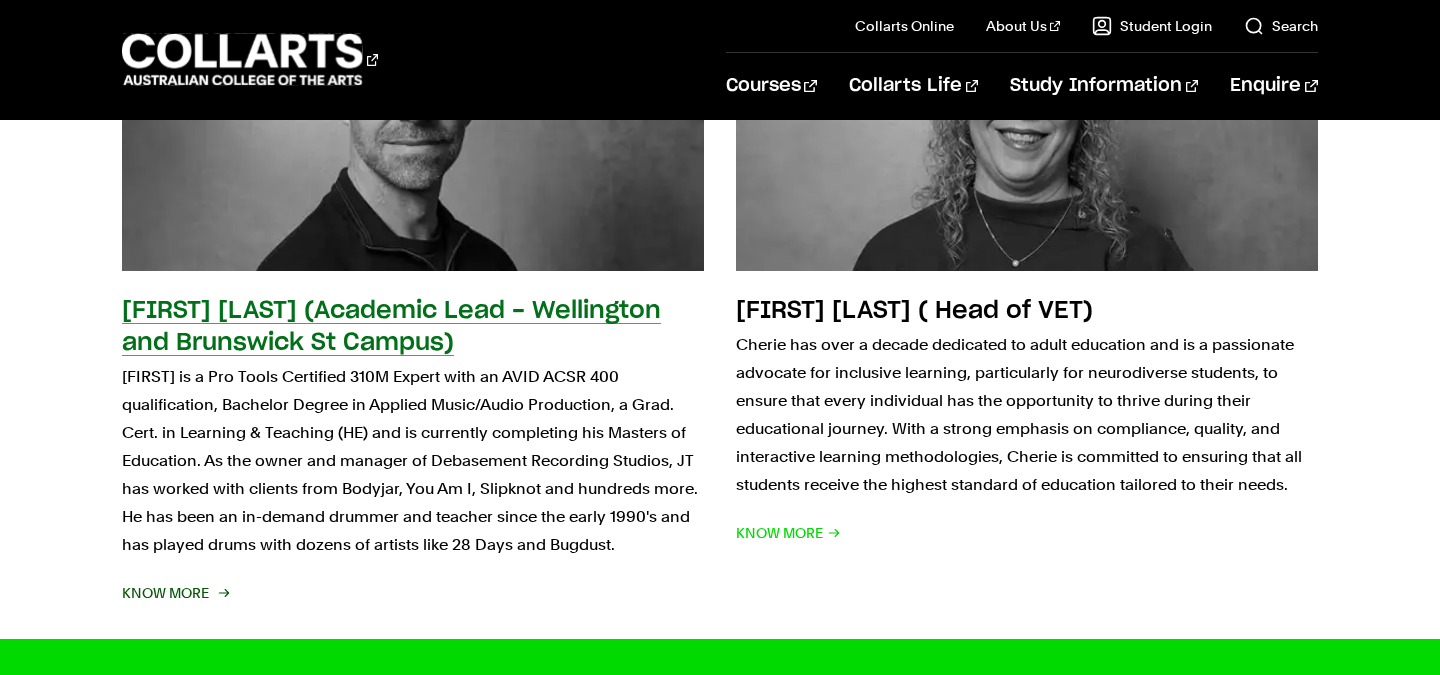 click on "Jason Torrens (Academic Lead - Wellington and Brunswick St Campus)" at bounding box center (391, 327) 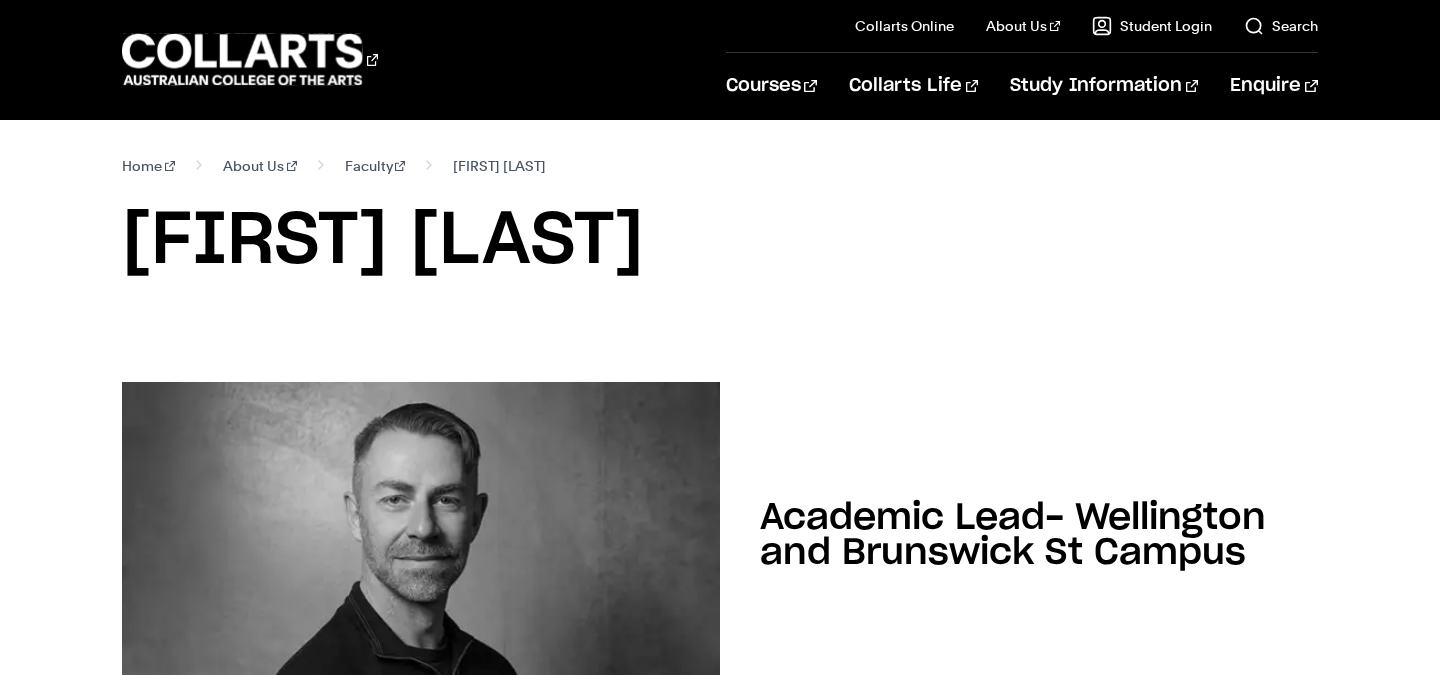 scroll, scrollTop: 0, scrollLeft: 0, axis: both 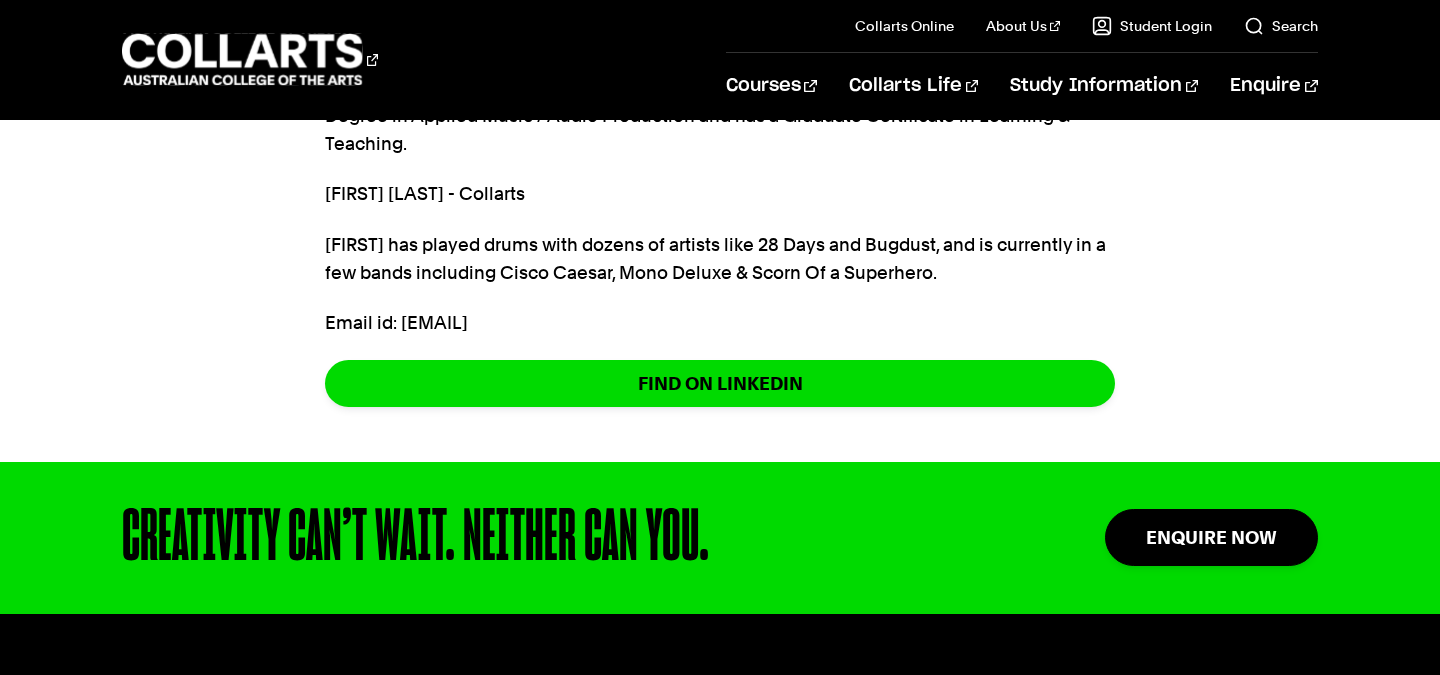 drag, startPoint x: 400, startPoint y: 437, endPoint x: 600, endPoint y: 438, distance: 200.0025 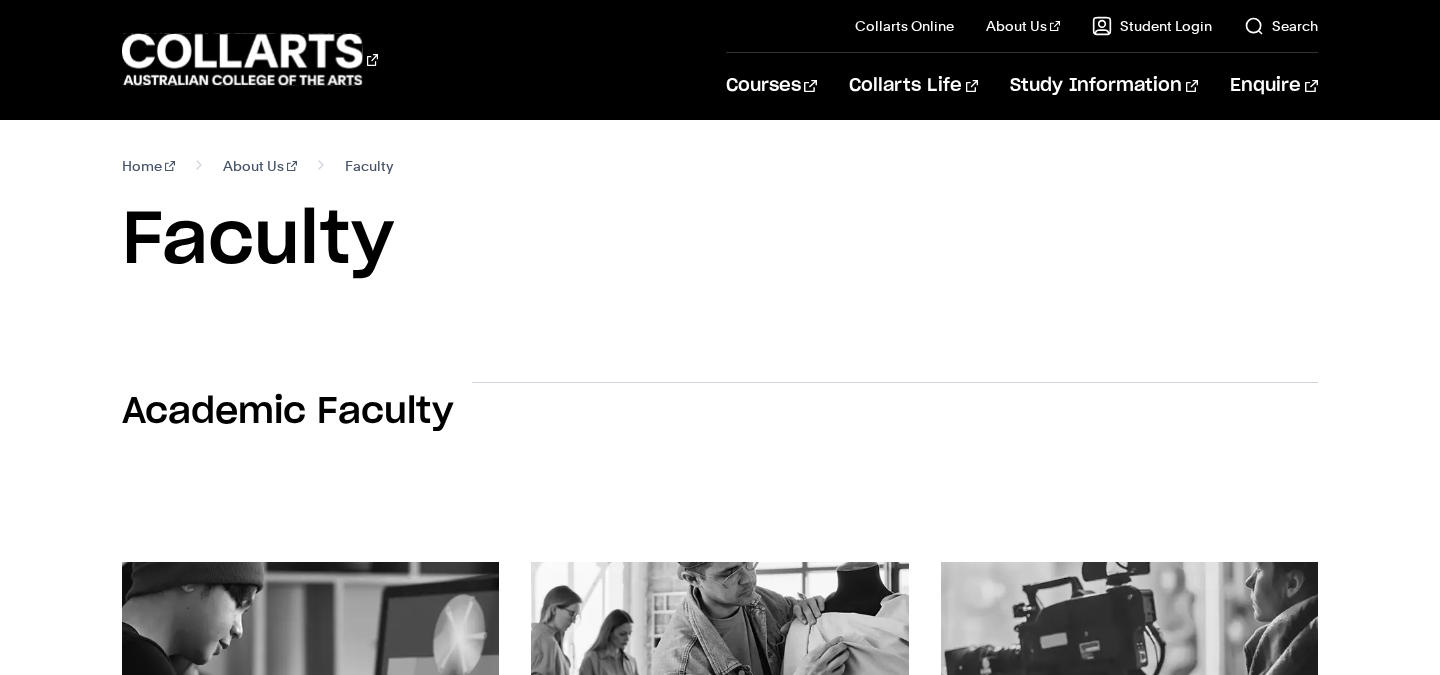 scroll, scrollTop: 530, scrollLeft: 0, axis: vertical 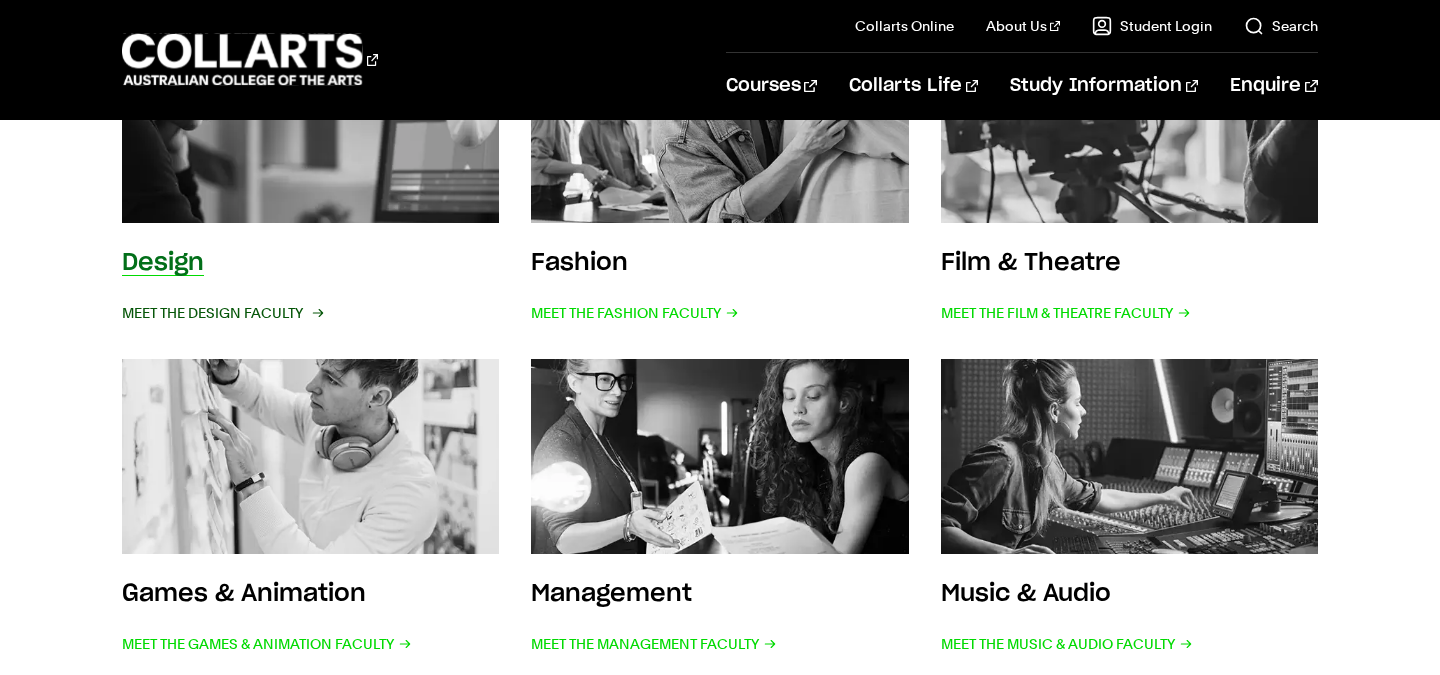 click on "Meet the Design Faculty" at bounding box center [221, 313] 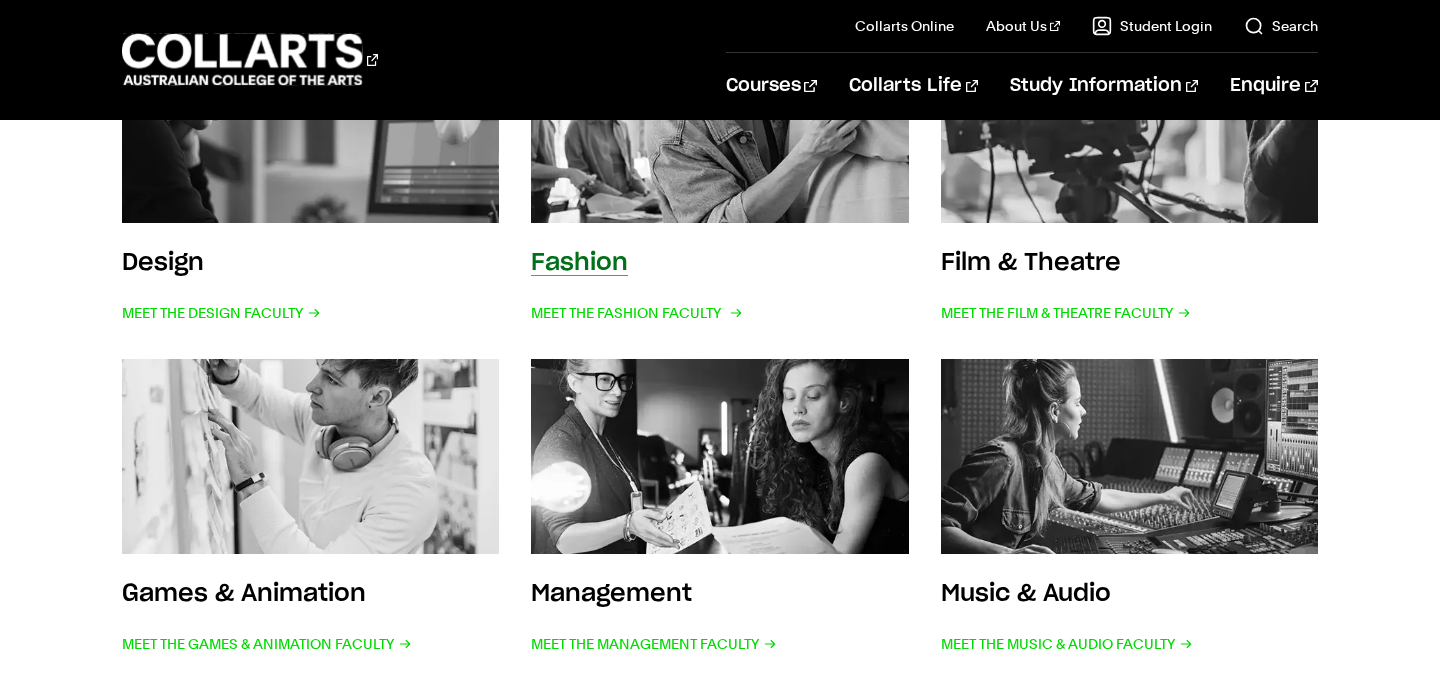 click on "Fashion
Meet the Fashion Faculty" at bounding box center (635, 287) 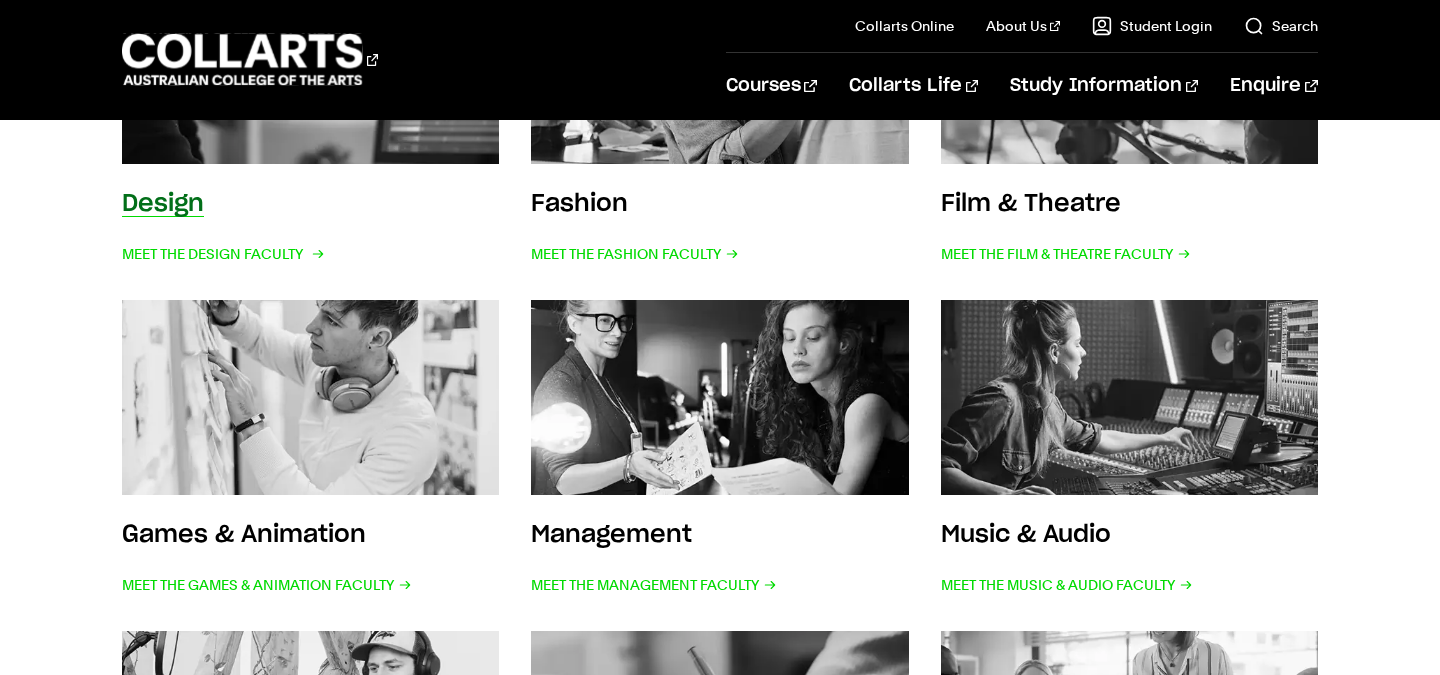 scroll, scrollTop: 596, scrollLeft: 0, axis: vertical 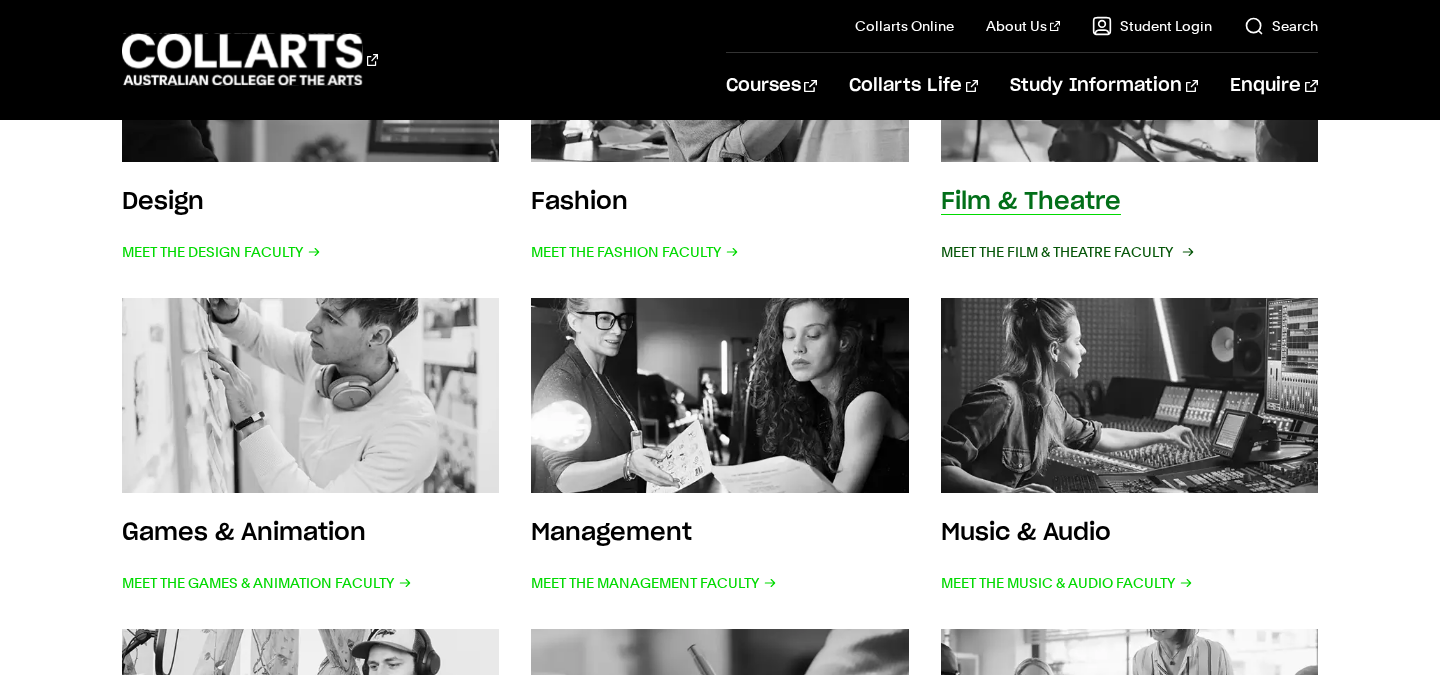 click on "Meet the Film & Theatre Faculty" at bounding box center [1066, 252] 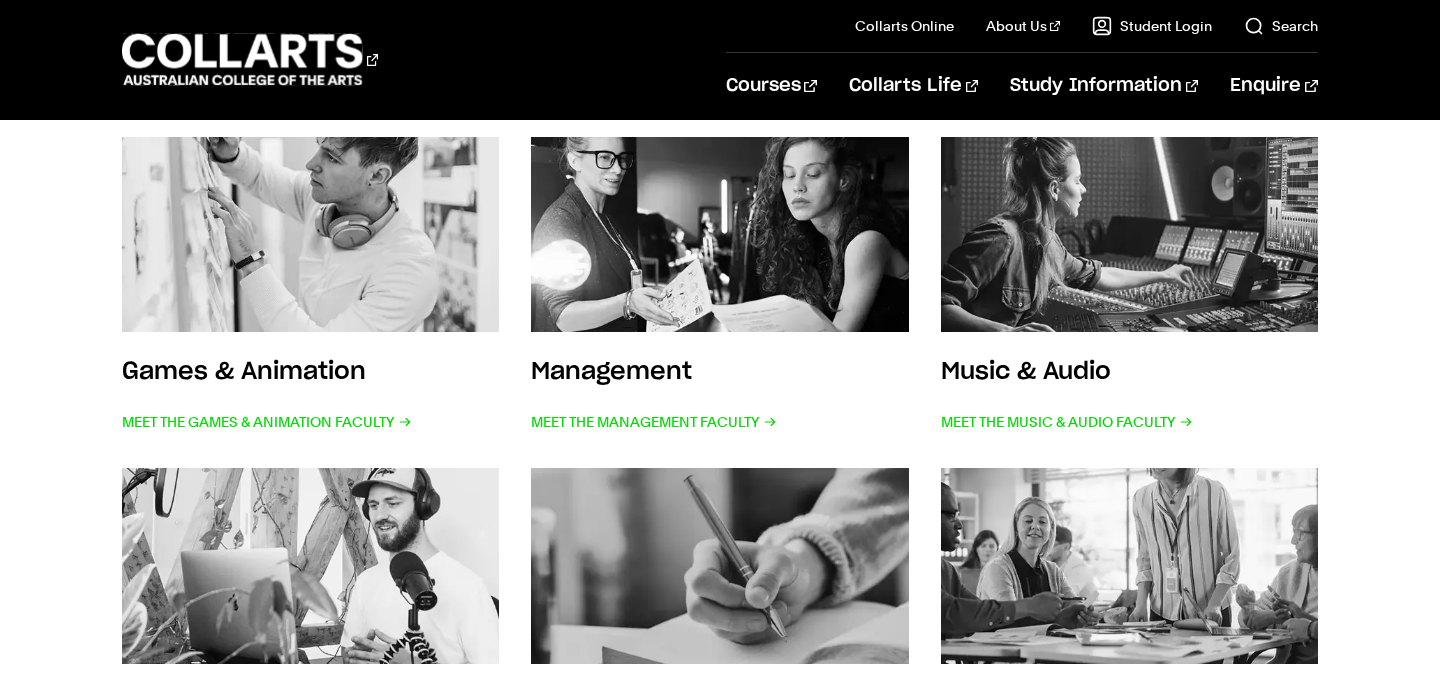 scroll, scrollTop: 756, scrollLeft: 0, axis: vertical 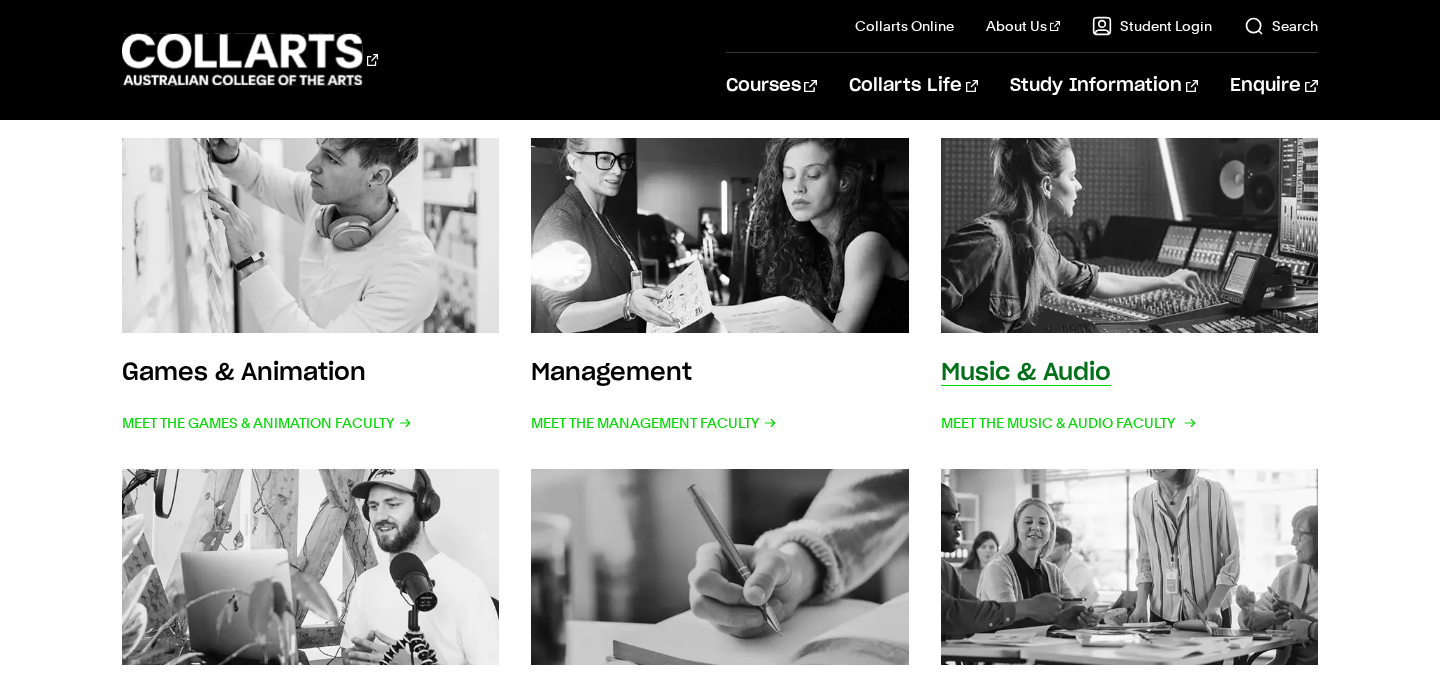 click on "Music & Audio
Meet the Music & Audio Faculty" at bounding box center [1129, 288] 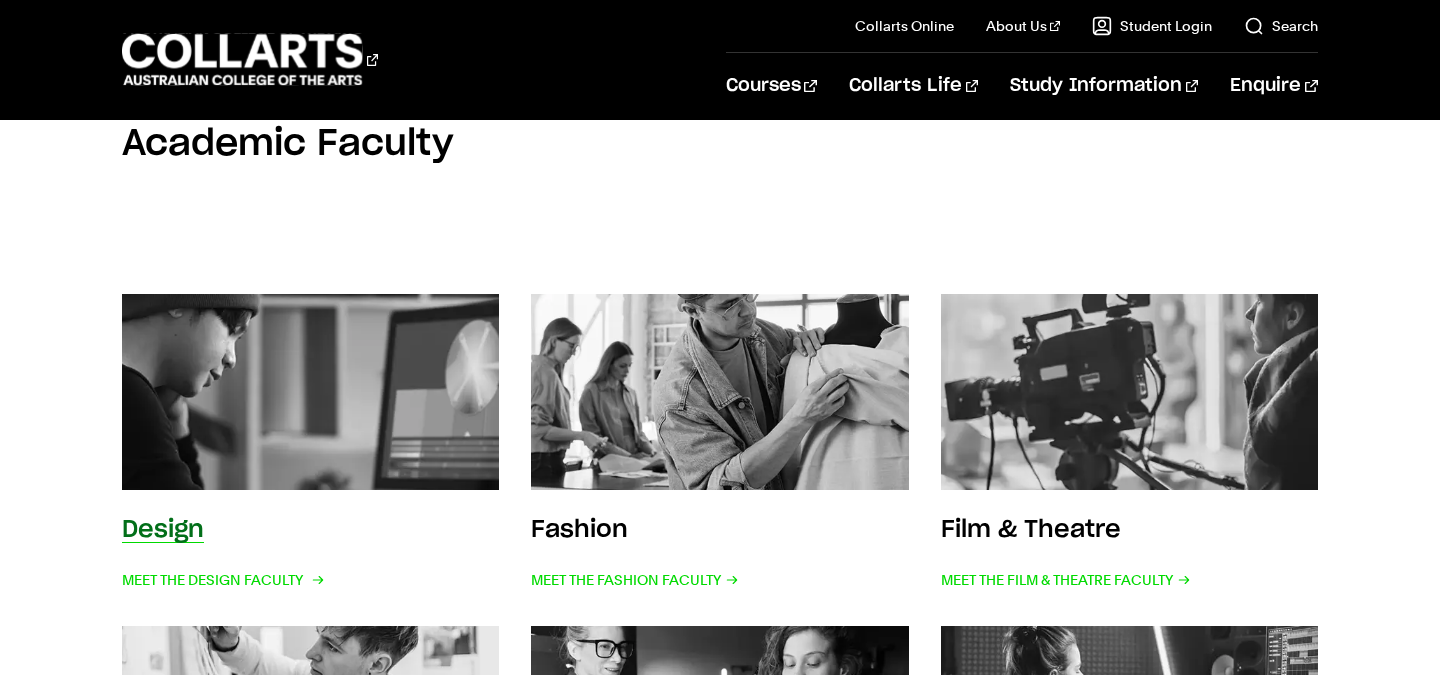 scroll, scrollTop: 269, scrollLeft: 0, axis: vertical 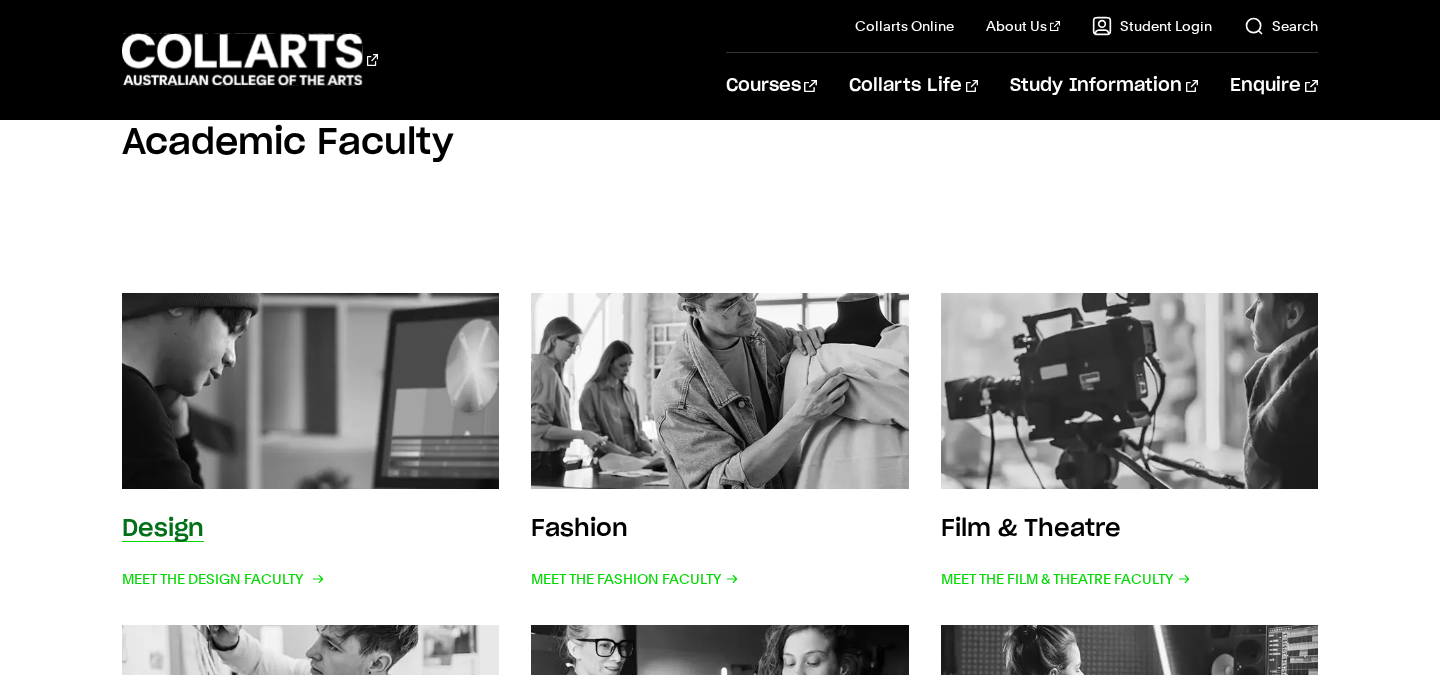 click on "Design
Meet the Design Faculty" at bounding box center [310, 443] 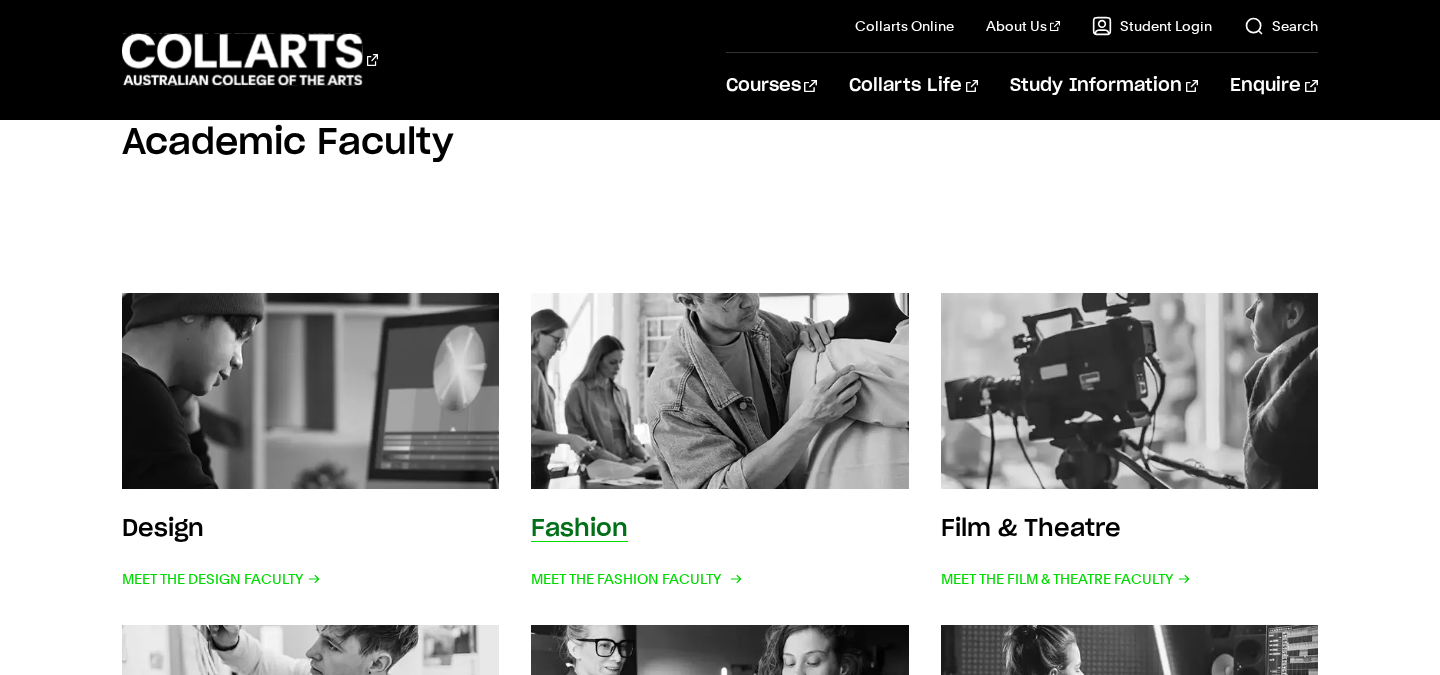 click on "Fashion
Meet the Fashion Faculty" at bounding box center (719, 443) 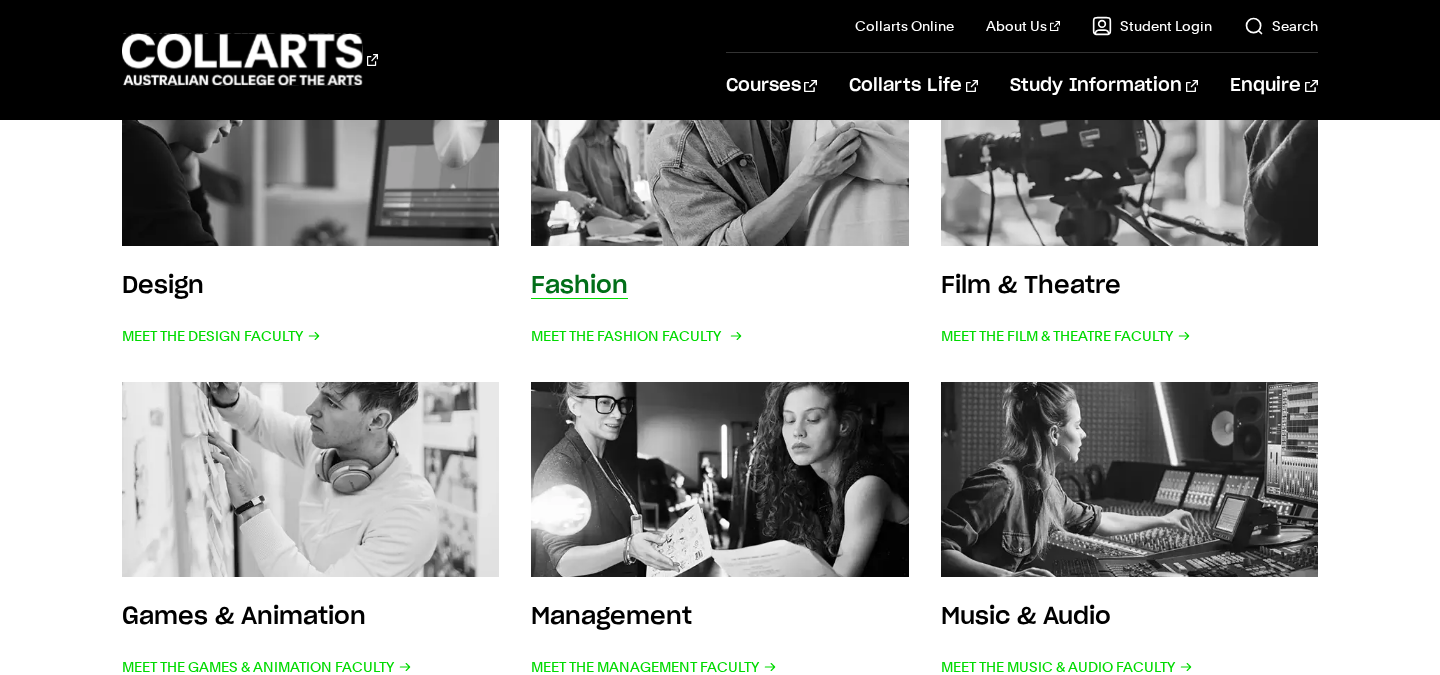 scroll, scrollTop: 513, scrollLeft: 0, axis: vertical 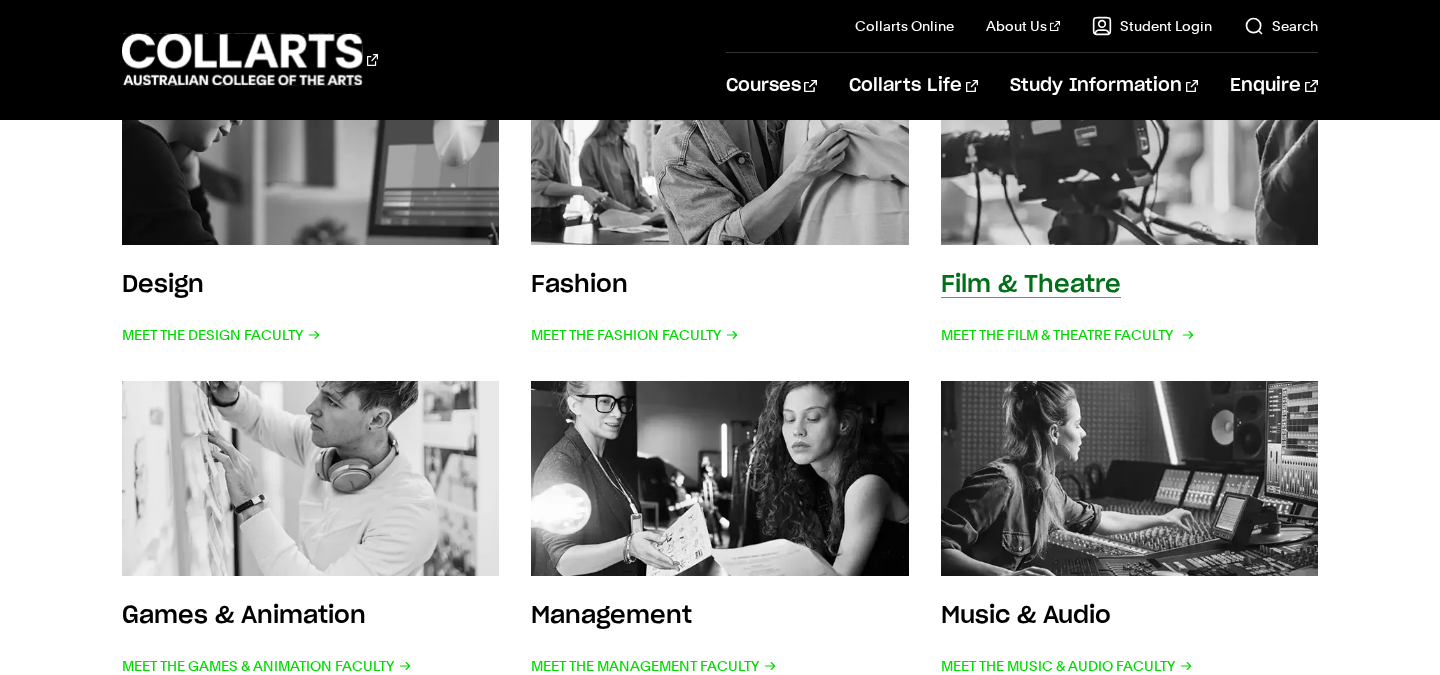 click at bounding box center (1129, 146) 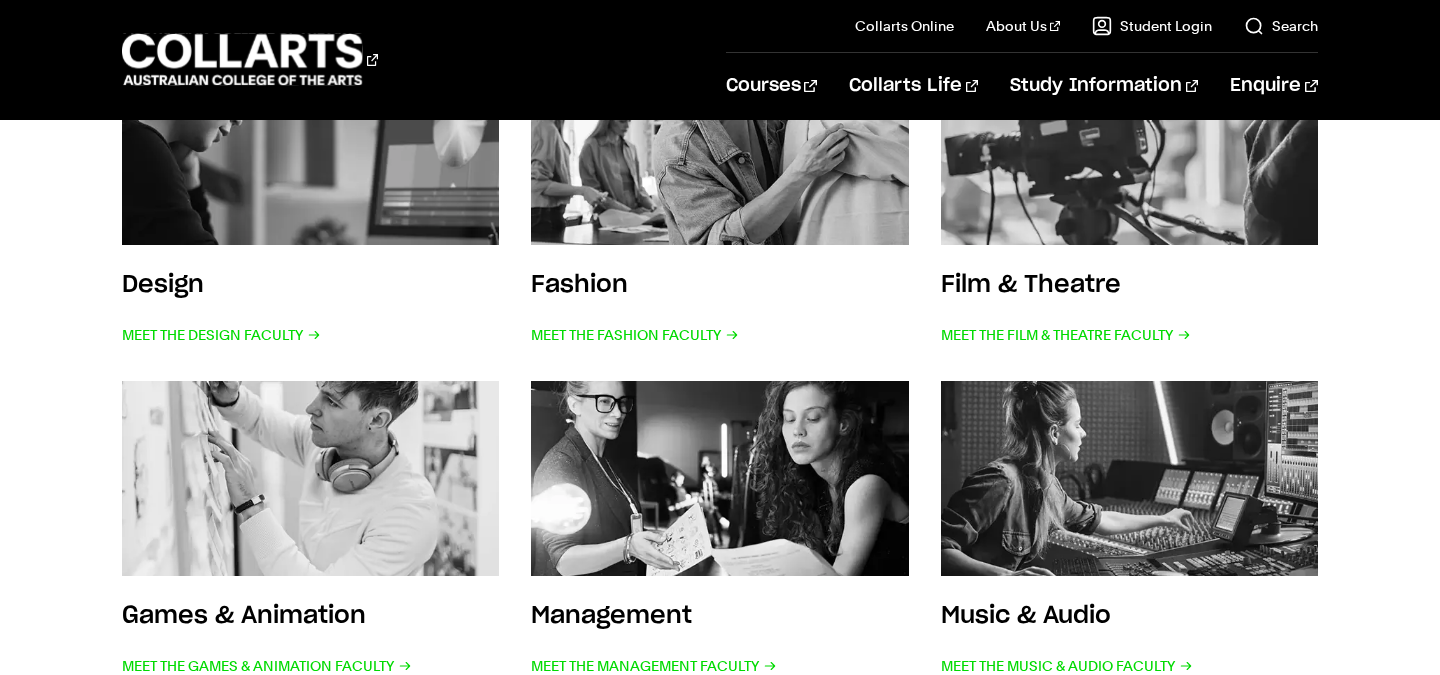 scroll, scrollTop: 699, scrollLeft: 0, axis: vertical 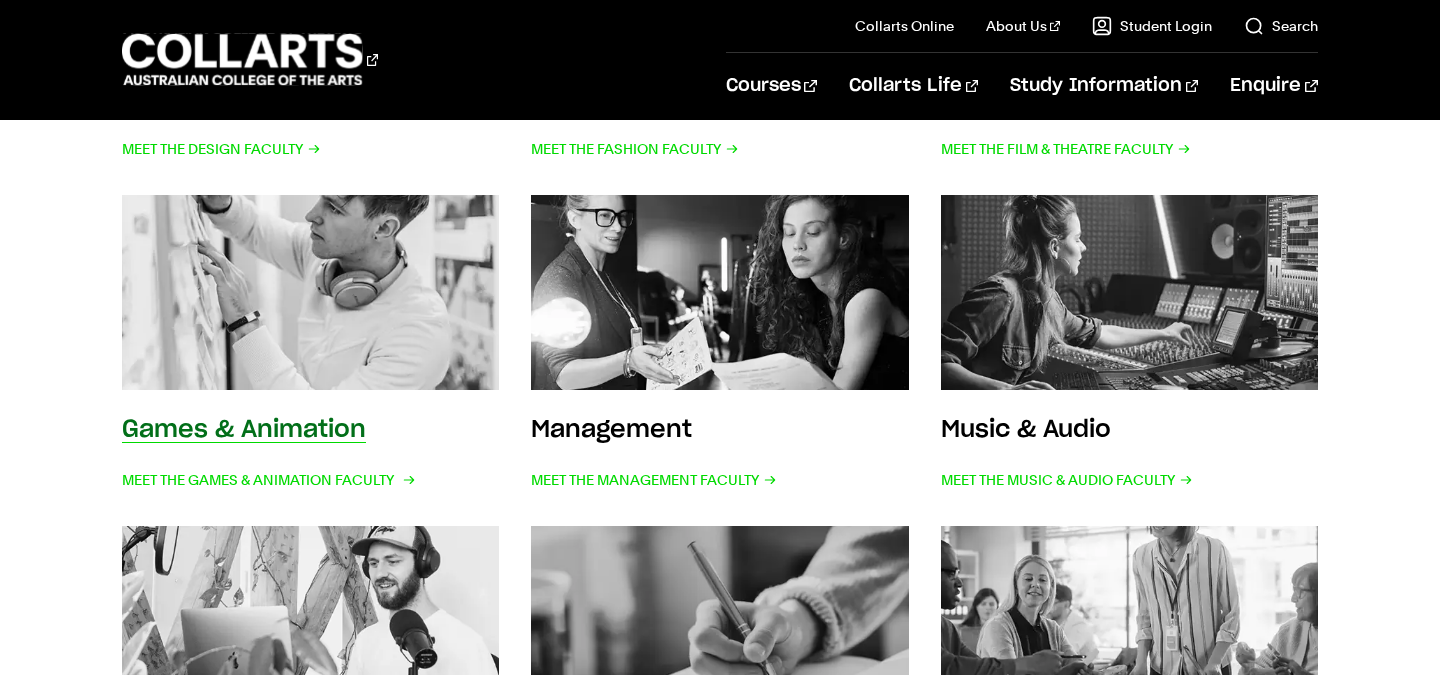 click at bounding box center (311, 292) 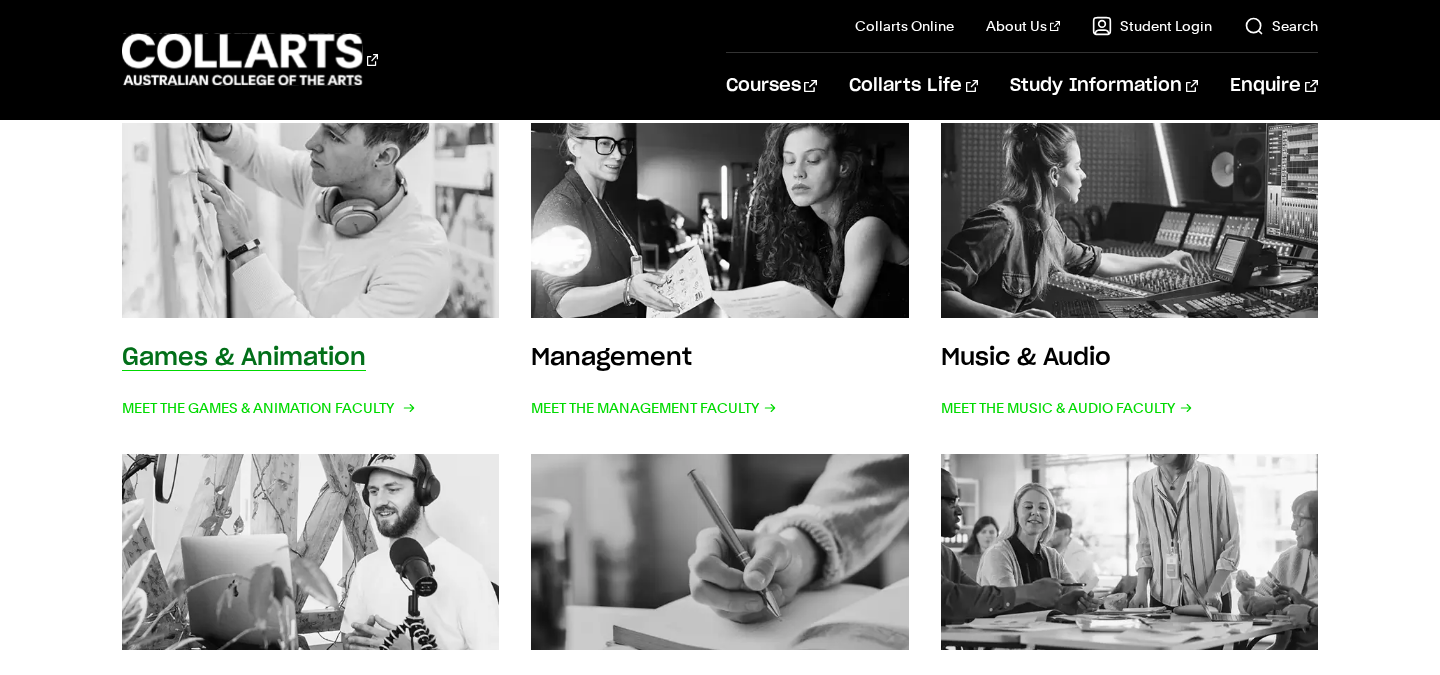 scroll, scrollTop: 772, scrollLeft: 0, axis: vertical 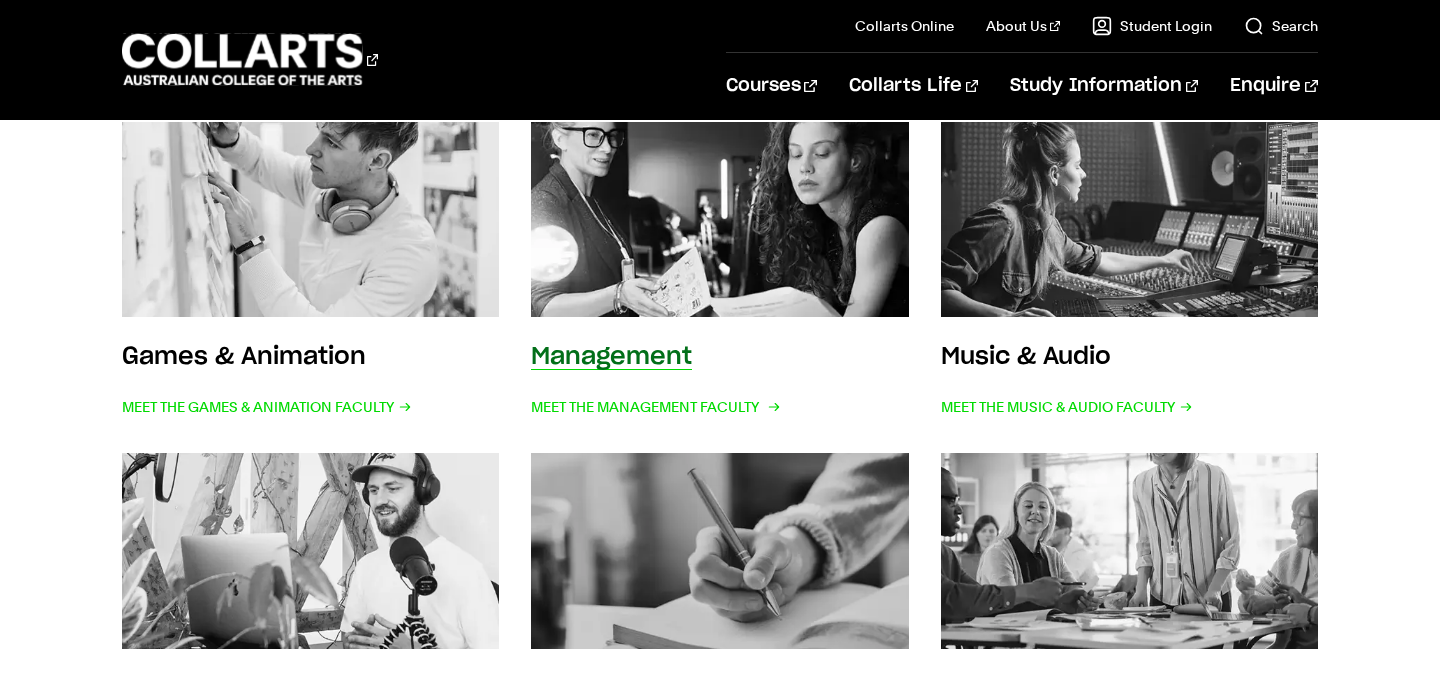 click at bounding box center (720, 219) 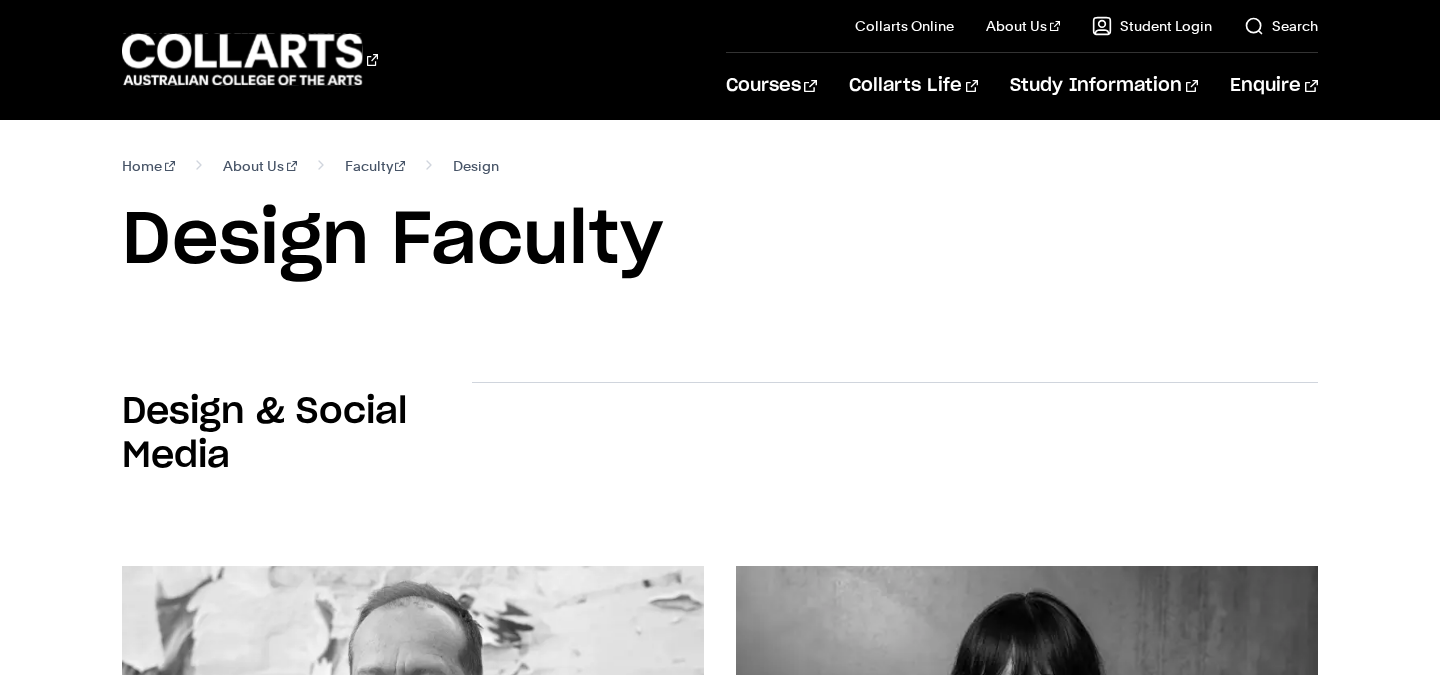 scroll, scrollTop: 475, scrollLeft: 0, axis: vertical 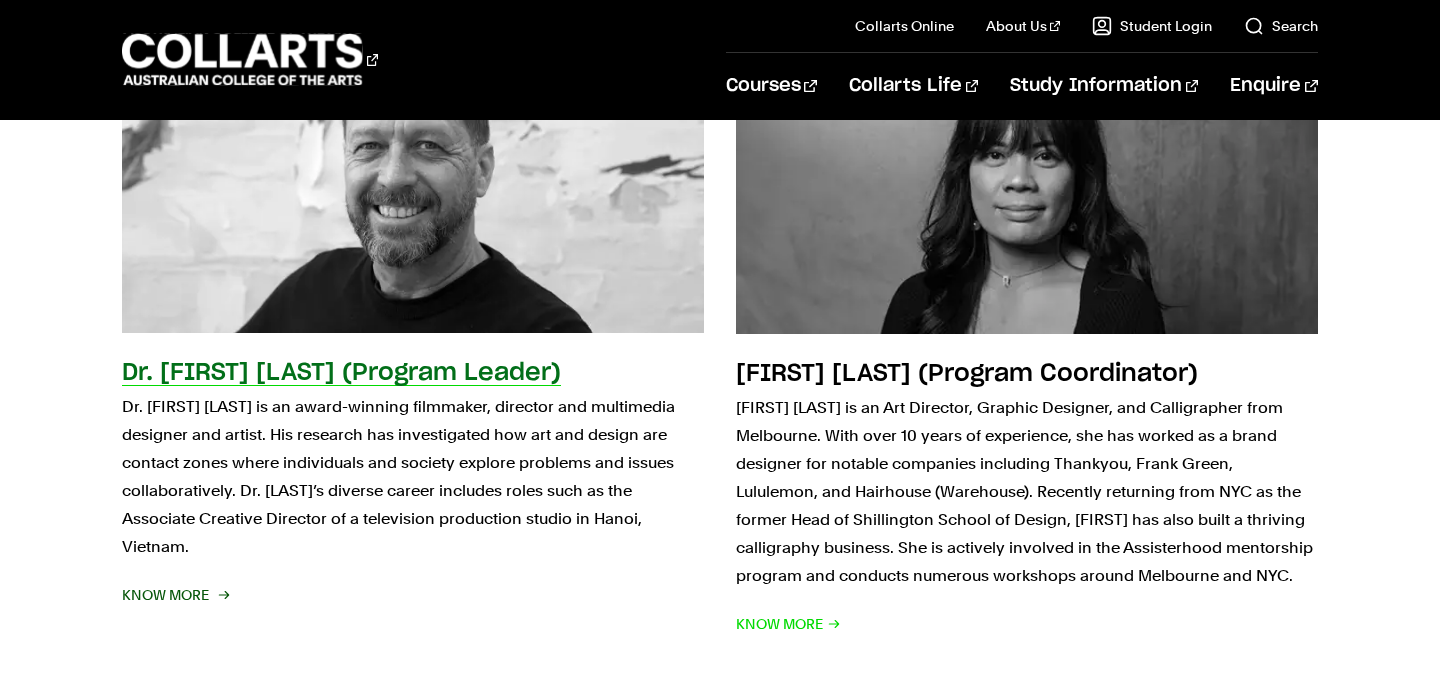 click on "Dr. Cameron Rose is an award-winning filmmaker, director and multimedia designer and artist. His research has investigated how art and design are contact zones where individuals and society explore problems and issues collaboratively. Dr. Rose’s diverse career includes roles such as the Associate Creative Director of a television production studio in Hanoi, Vietnam." at bounding box center (413, 477) 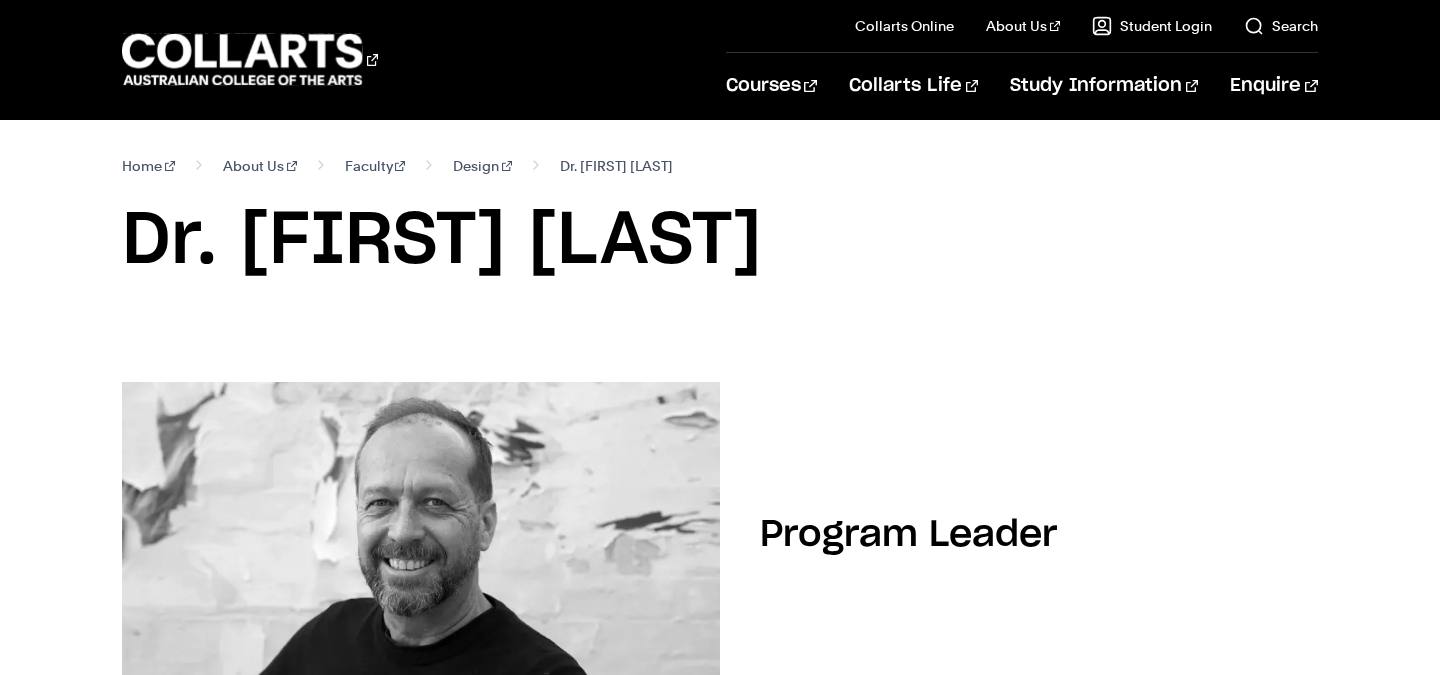 scroll, scrollTop: 0, scrollLeft: 0, axis: both 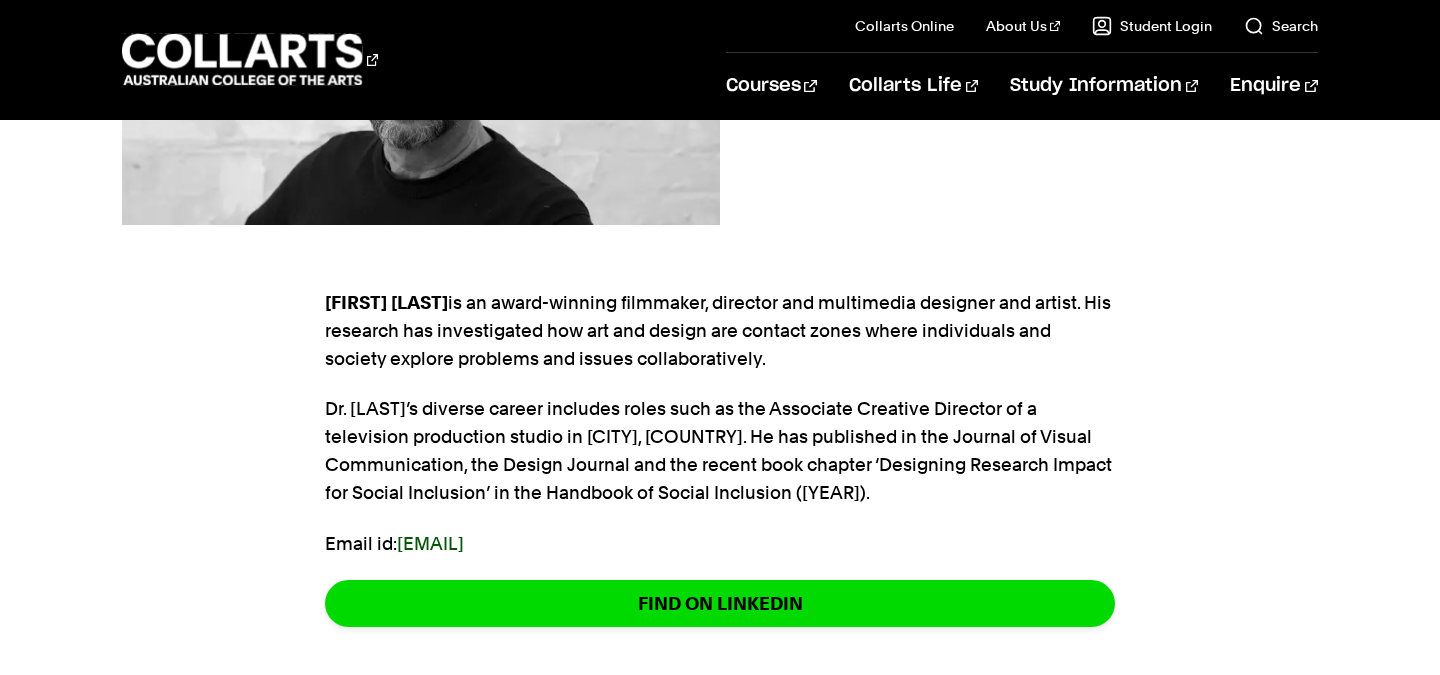 drag, startPoint x: 586, startPoint y: 542, endPoint x: 404, endPoint y: 543, distance: 182.00275 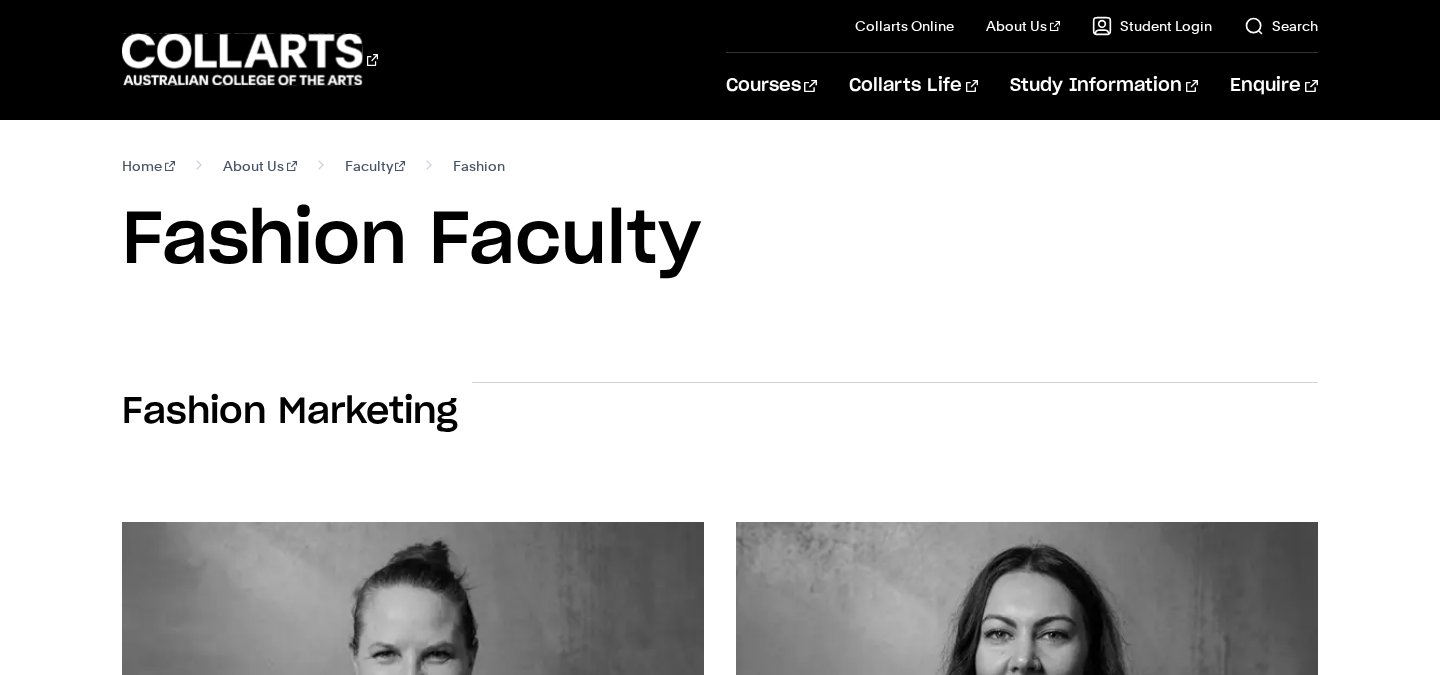 scroll, scrollTop: 0, scrollLeft: 0, axis: both 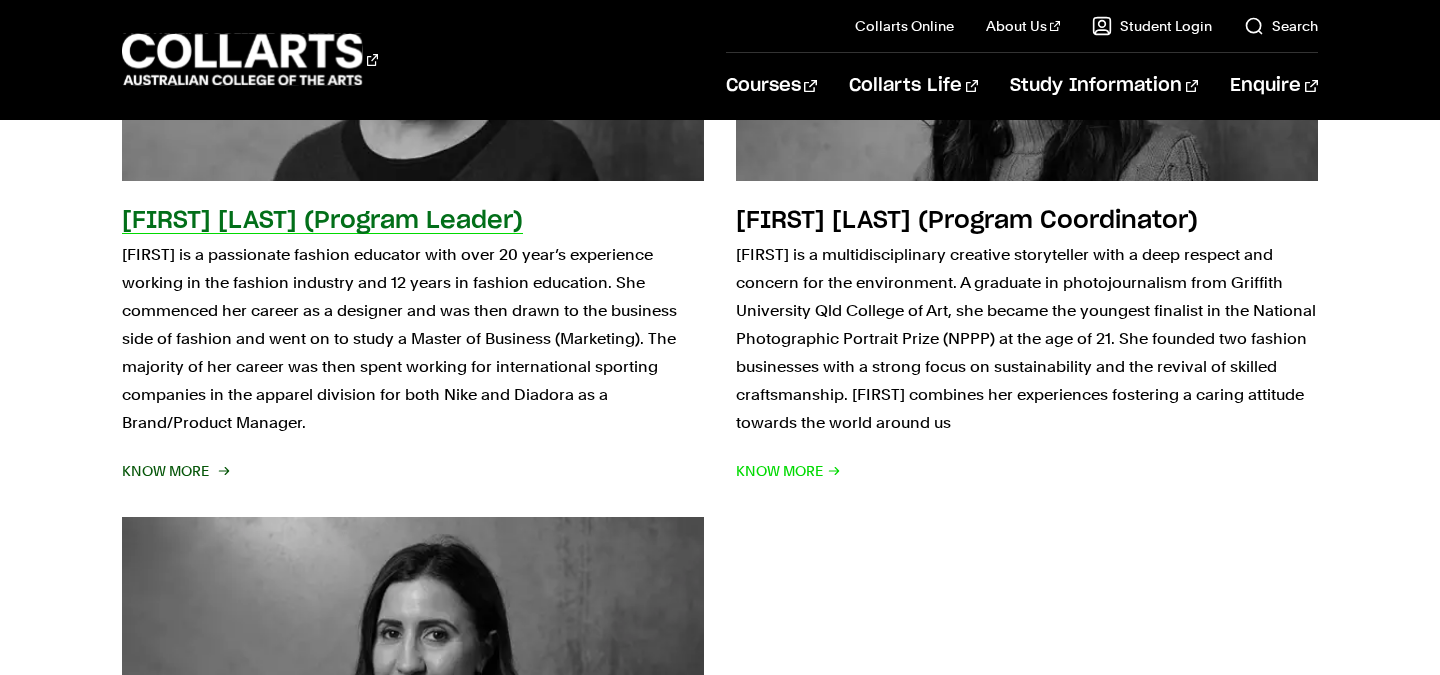 click on "Debbie is a passionate fashion educator with over 20 year’s experience working in the fashion industry and 12 years in fashion education. She commenced her career as a designer and was then drawn to the business side of fashion and went on to study a Master of Business (Marketing). The majority of her career was then spent working for international sporting companies in the apparel division for both Nike and Diadora as a Brand/Product Manager." at bounding box center [413, 339] 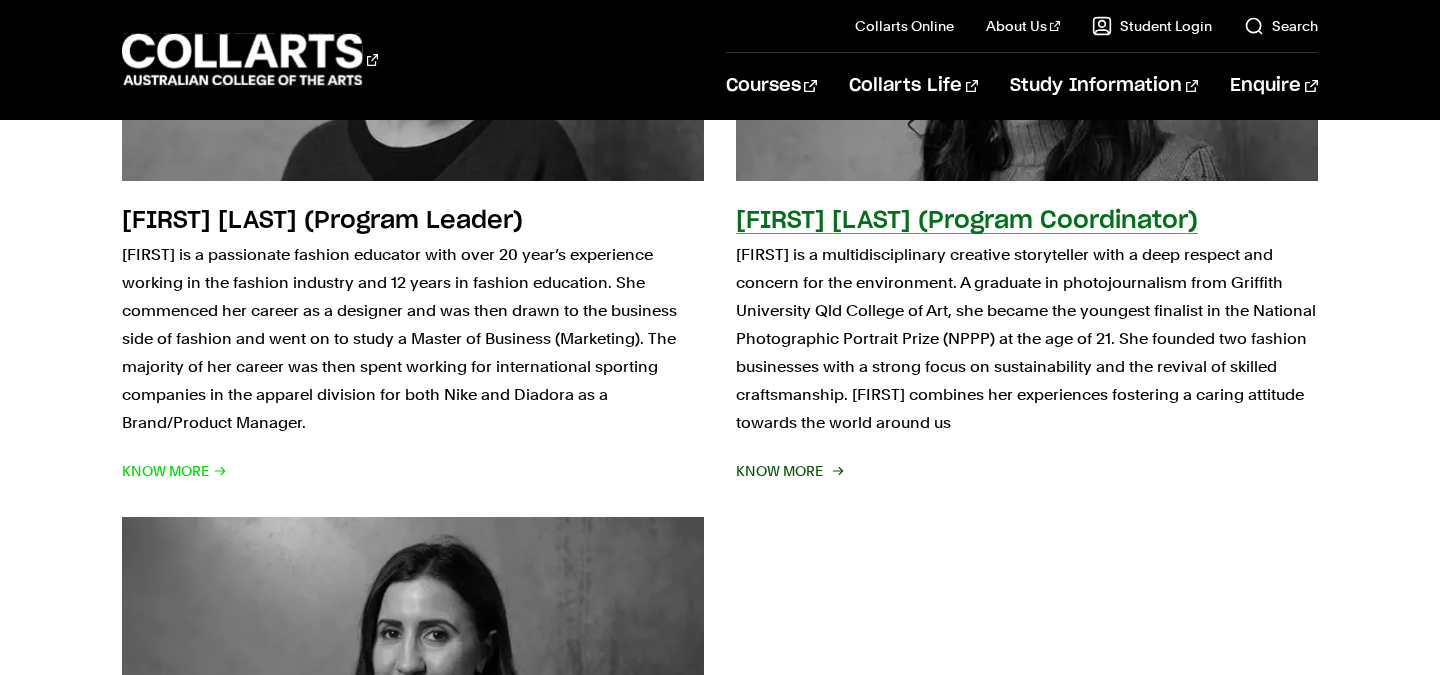 click on "Monique is a multidisciplinary creative storyteller with a deep respect and concern for the environment. A graduate in photojournalism from Griffith University Qld College of Art, she became the youngest finalist in the National Photographic Portrait Prize (NPPP) at the age of 21. She founded two fashion businesses with a strong focus on sustainability and the revival of skilled craftsmanship. Monique combines her experiences fostering a caring attitude towards the world around us" at bounding box center [1027, 339] 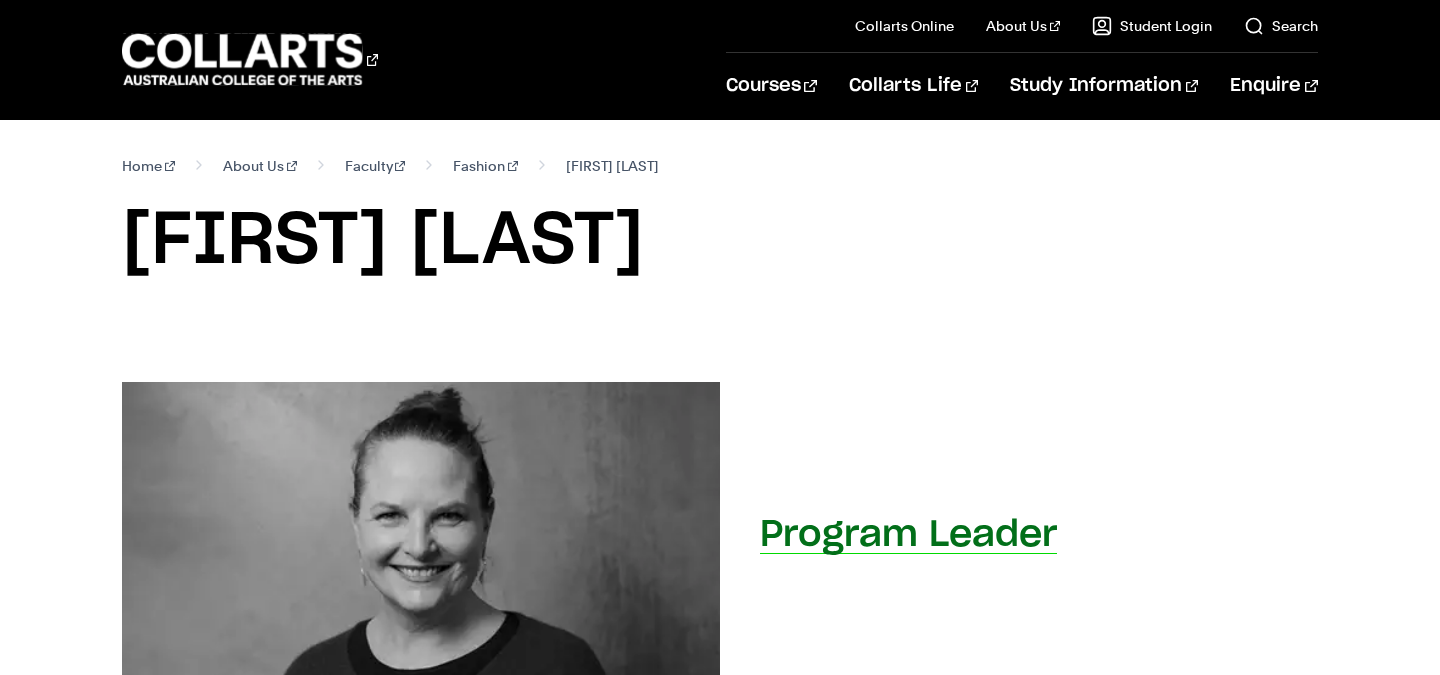 scroll, scrollTop: 0, scrollLeft: 0, axis: both 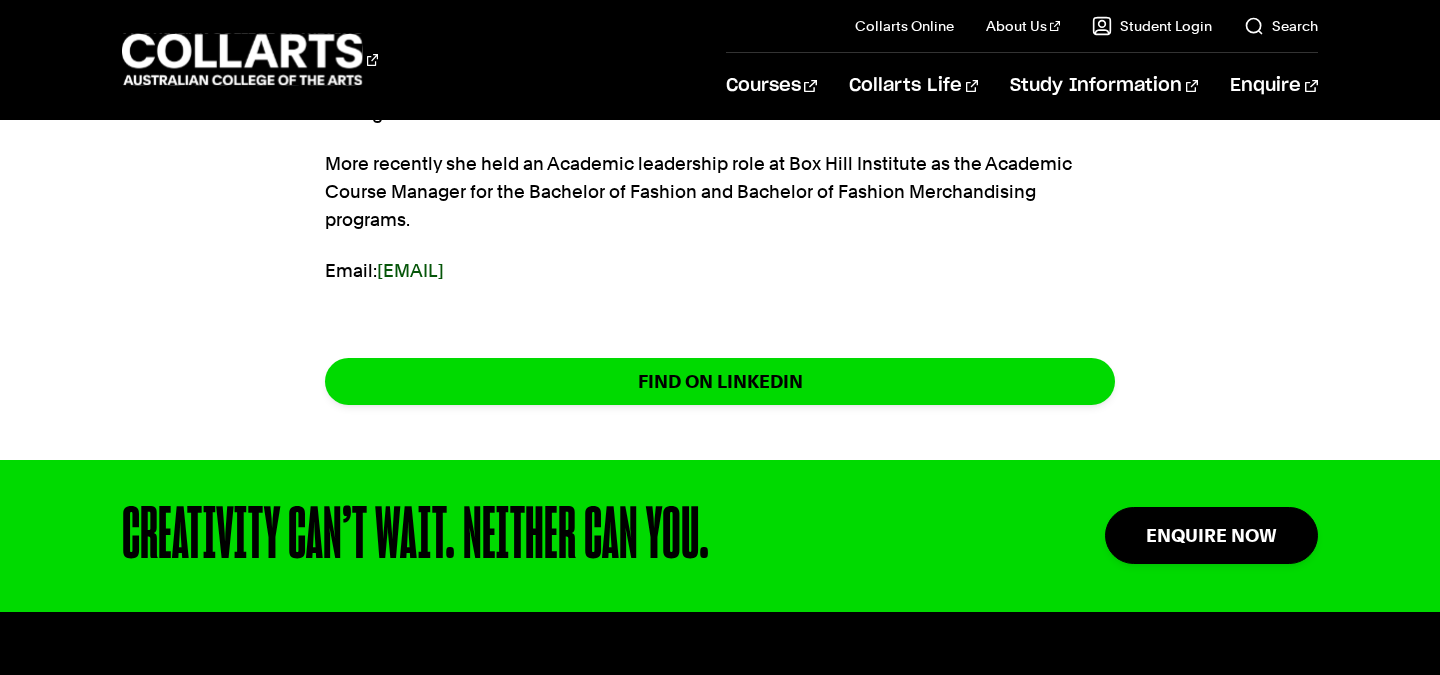drag, startPoint x: 587, startPoint y: 275, endPoint x: 384, endPoint y: 274, distance: 203.00246 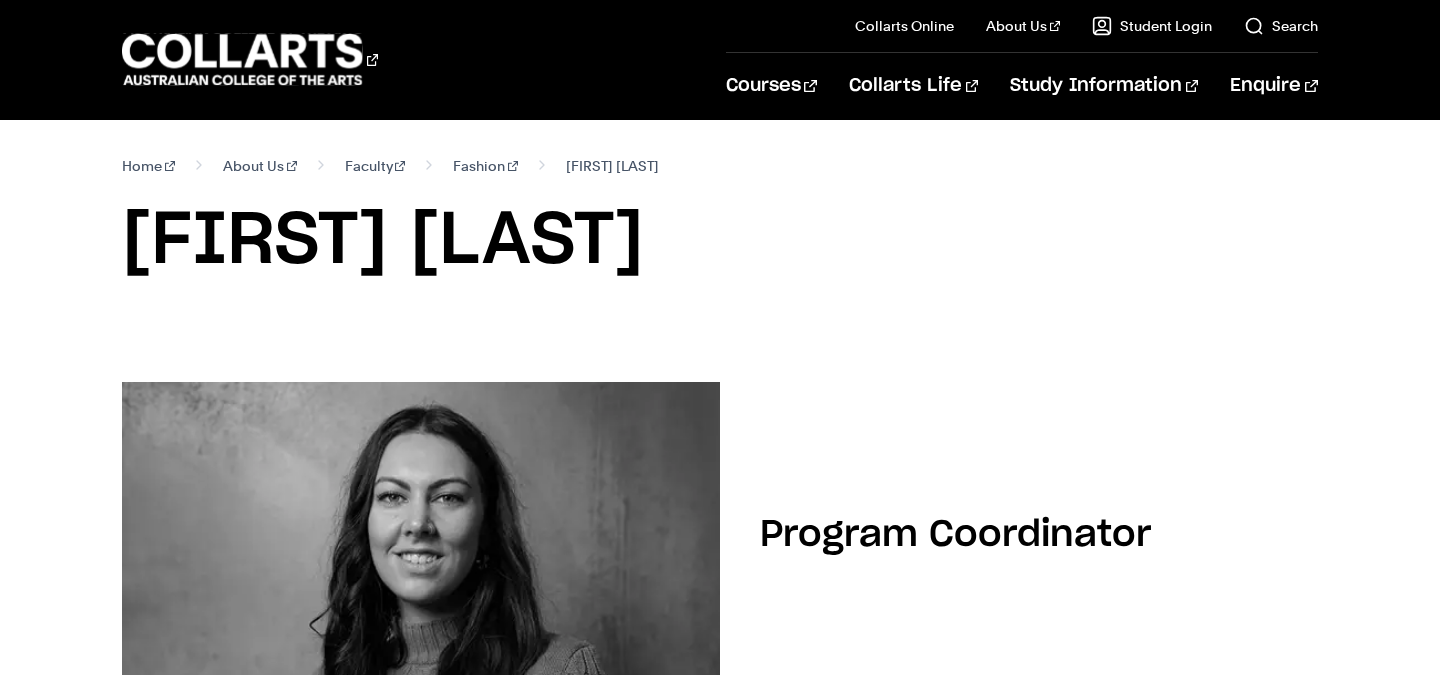 scroll, scrollTop: 0, scrollLeft: 0, axis: both 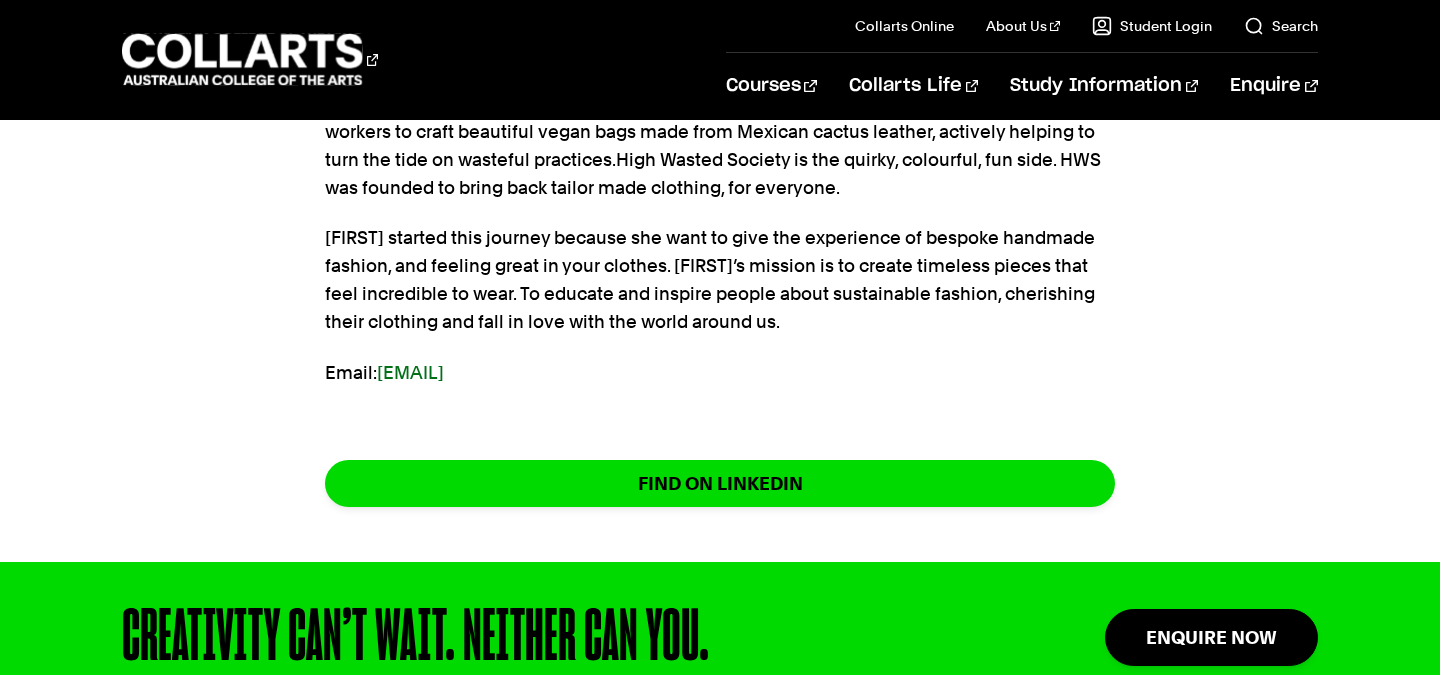 drag, startPoint x: 633, startPoint y: 382, endPoint x: 385, endPoint y: 383, distance: 248.00201 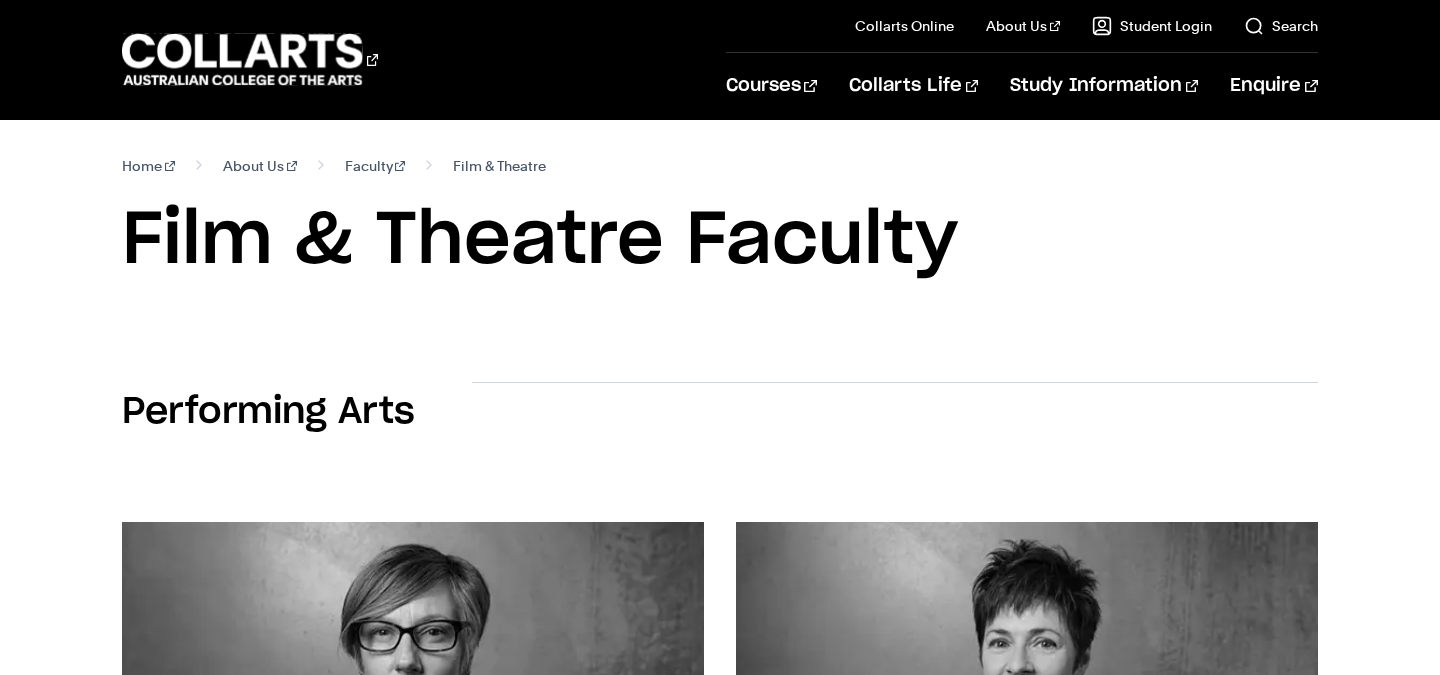scroll, scrollTop: 0, scrollLeft: 0, axis: both 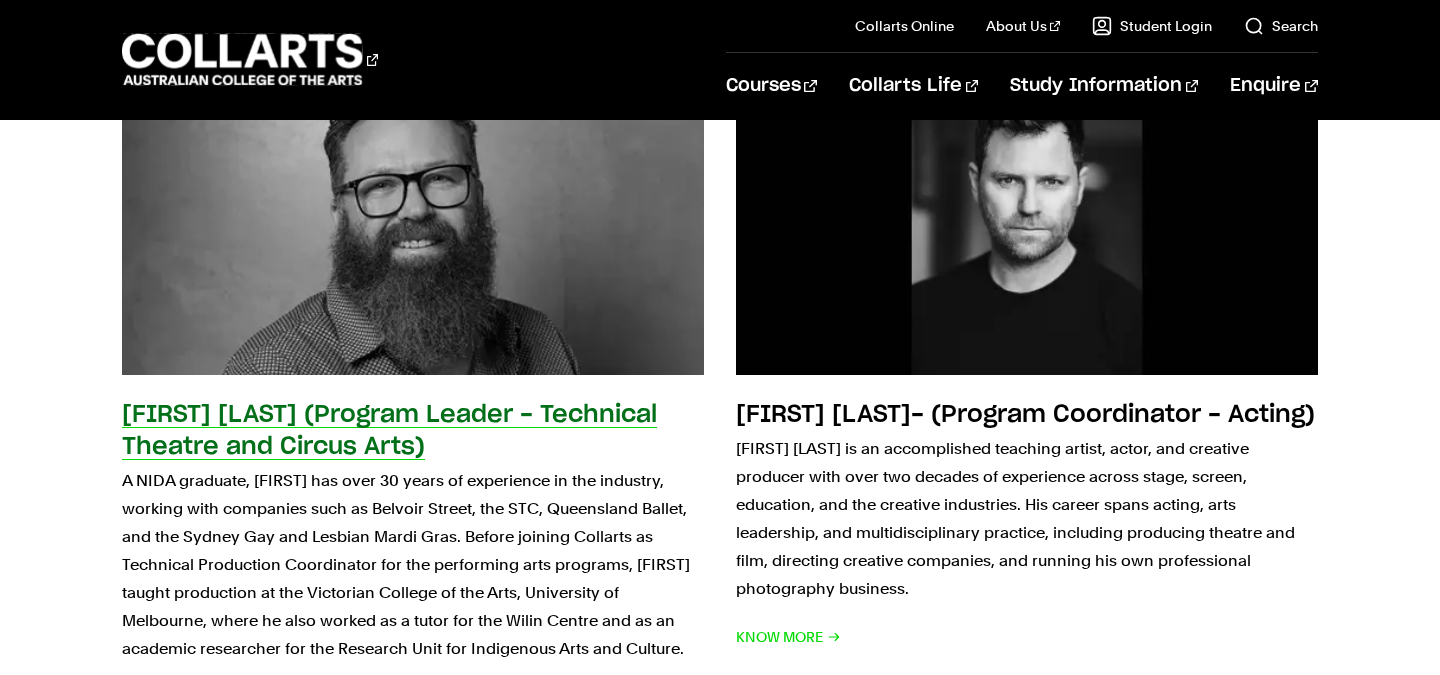 click on "Justin Green (Program Leader - Technical Theatre and Circus Arts)" at bounding box center (389, 431) 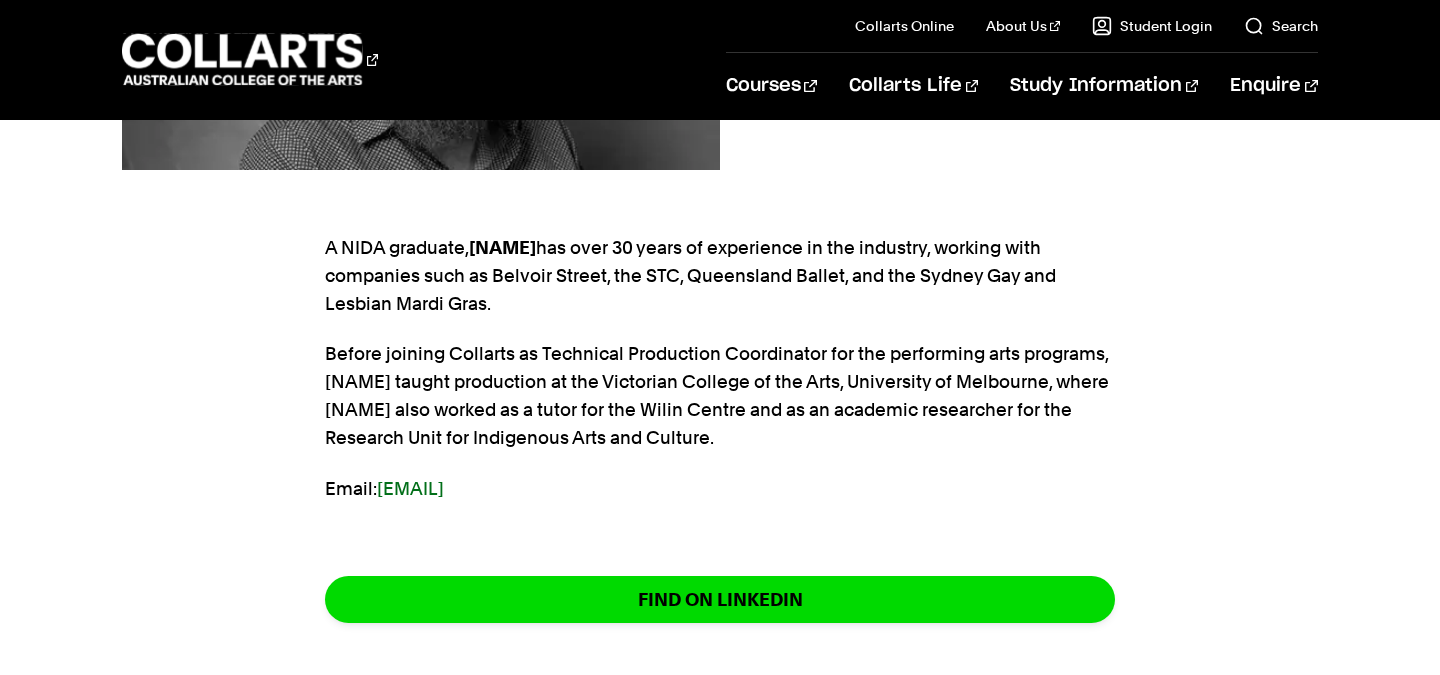scroll, scrollTop: 537, scrollLeft: 0, axis: vertical 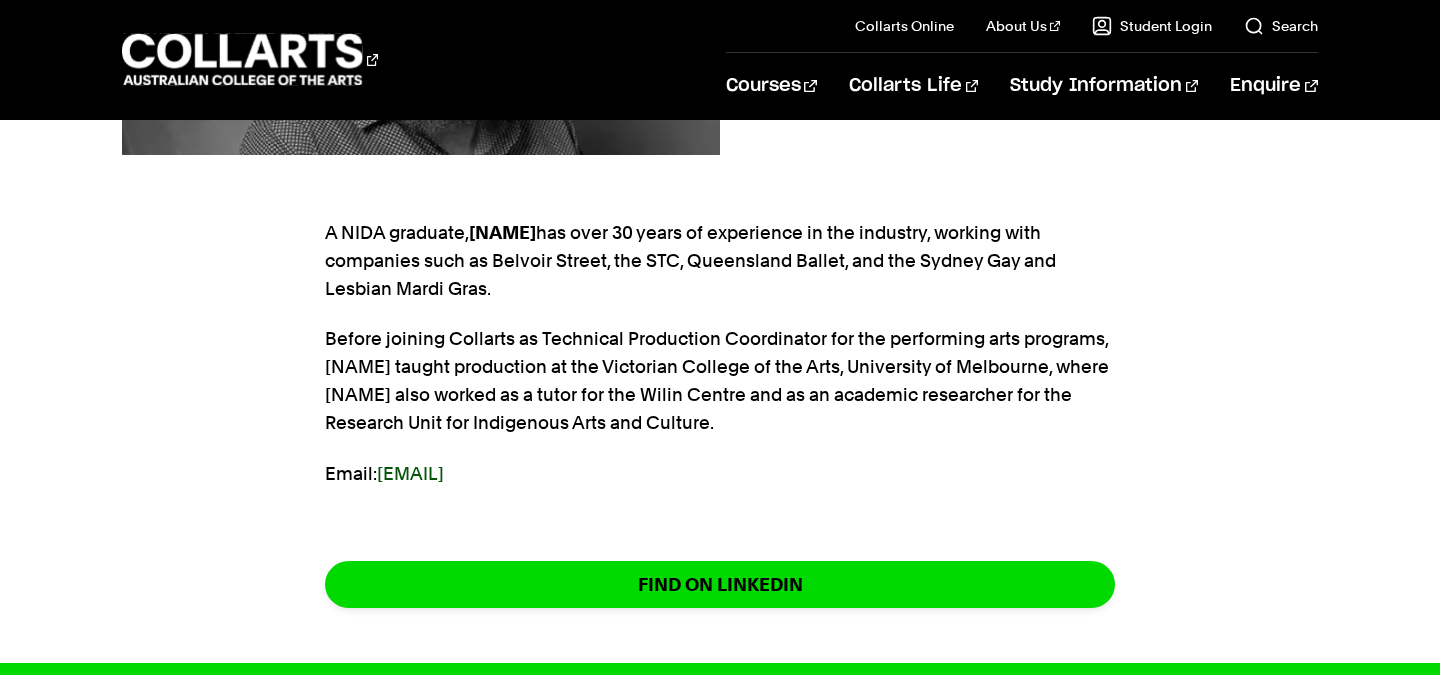 drag, startPoint x: 595, startPoint y: 478, endPoint x: 380, endPoint y: 480, distance: 215.00931 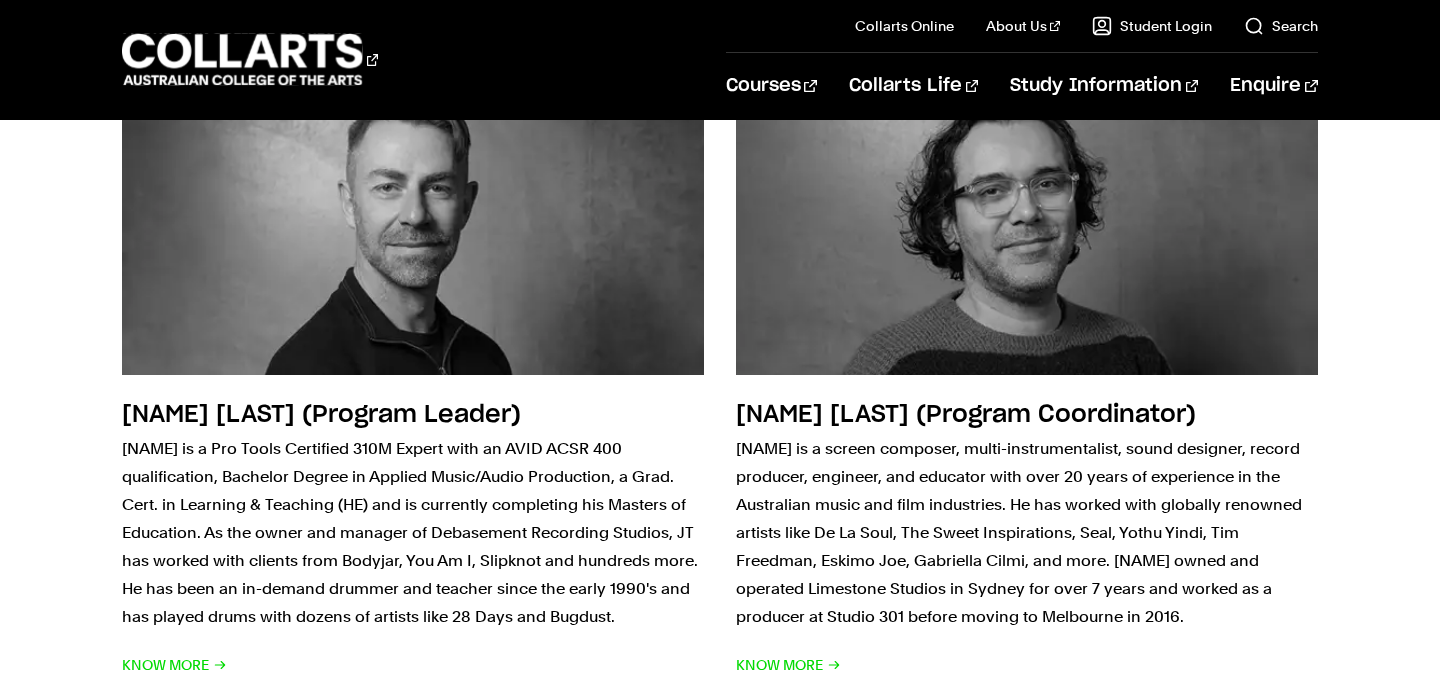 scroll, scrollTop: 0, scrollLeft: 0, axis: both 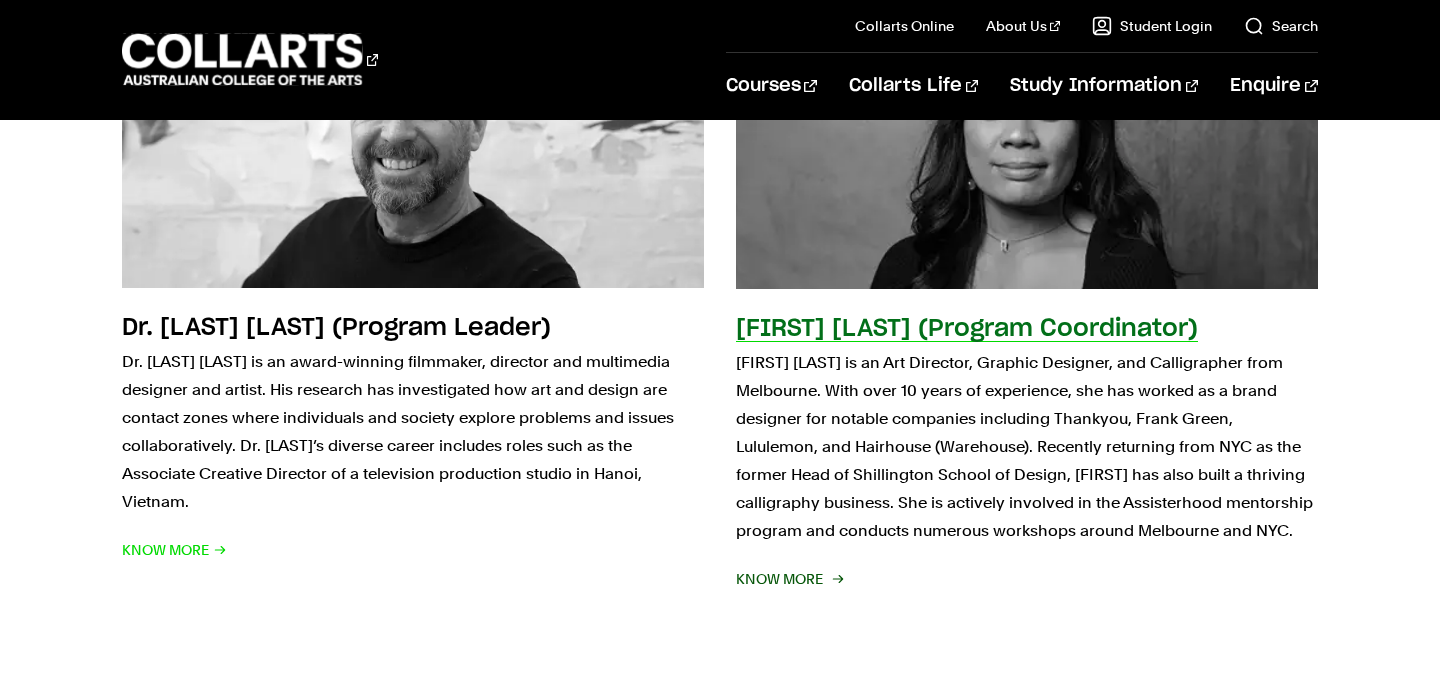 click on "[FIRST] [LAST] is an Art Director, Graphic Designer, and Calligrapher from Melbourne. With over 10 years of experience, she has worked as a brand designer for notable companies including Thankyou, Frank Green, Lululemon, and Hairhouse (Warehouse). Recently returning from NYC as the former Head of Shillington School of Design, [FIRST] has also built a thriving calligraphy business. She is actively involved in the Assisterhood mentorship program and conducts numerous workshops around Melbourne and NYC." at bounding box center [1027, 447] 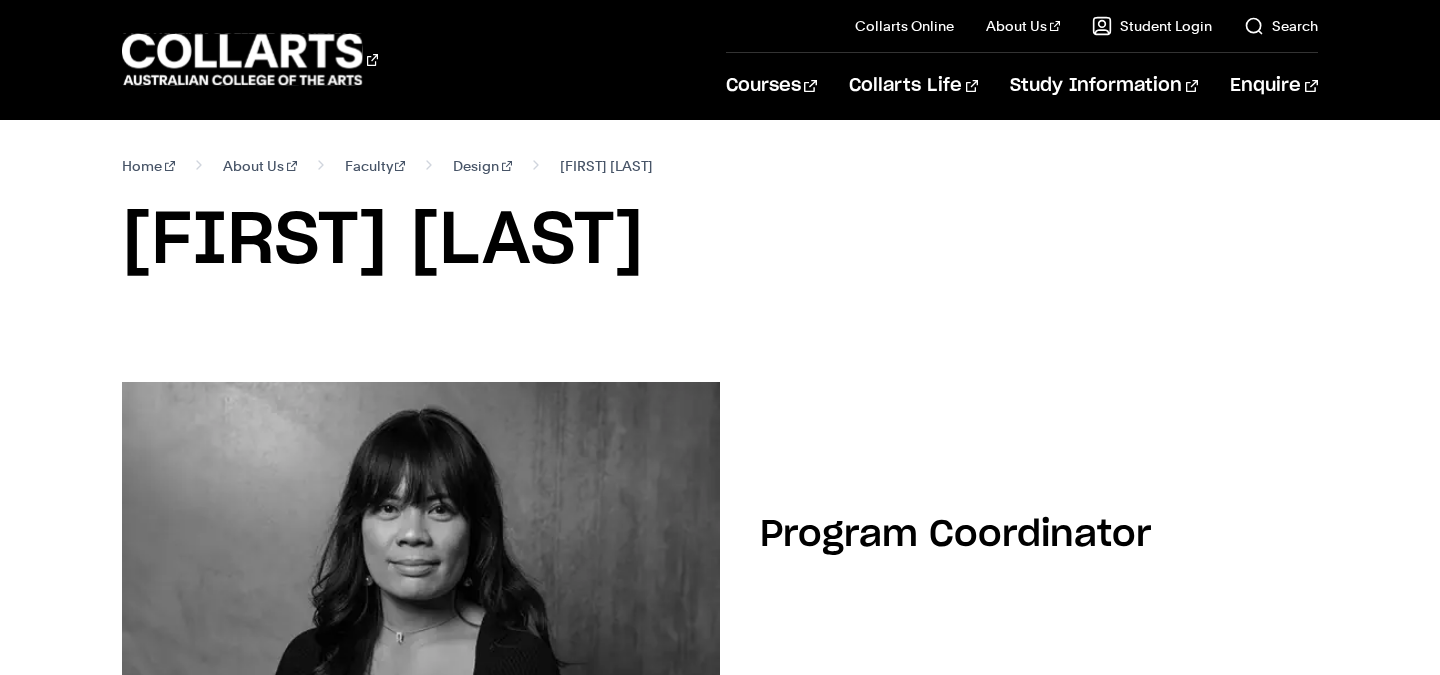 scroll, scrollTop: 0, scrollLeft: 0, axis: both 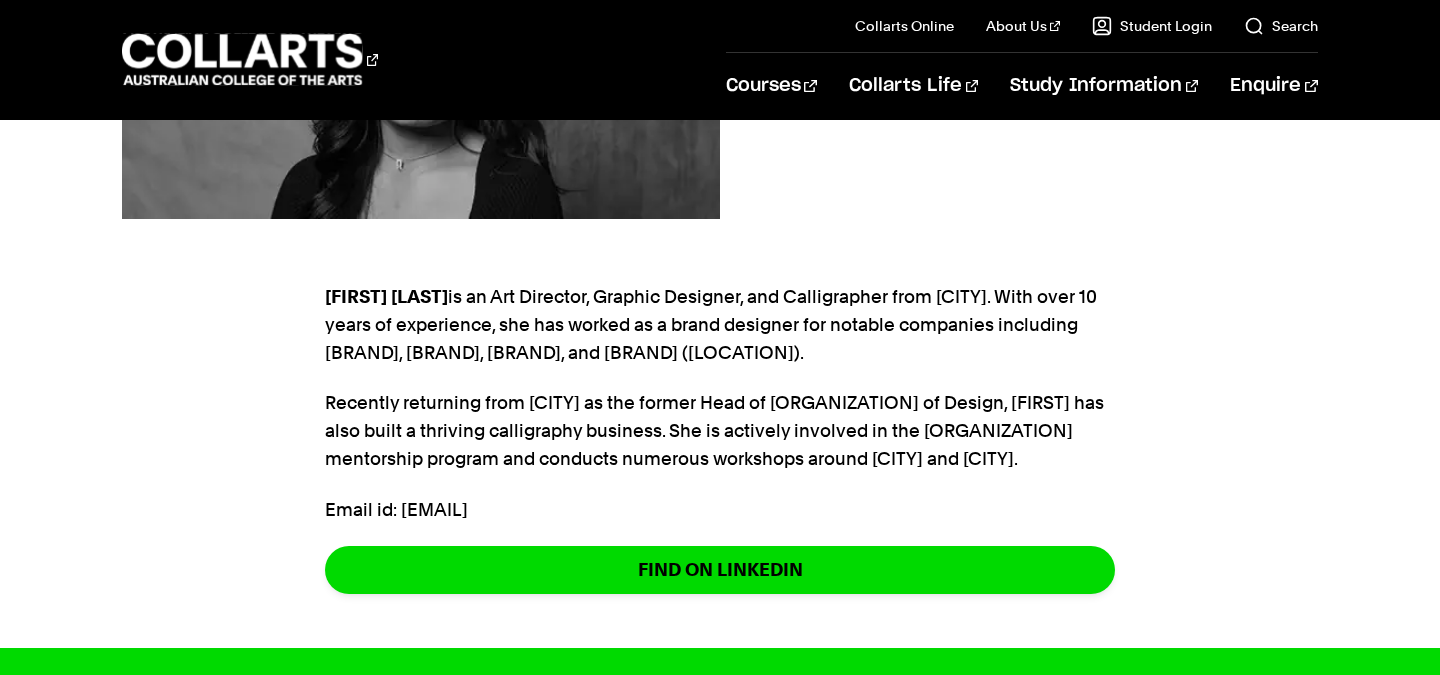 drag, startPoint x: 404, startPoint y: 513, endPoint x: 598, endPoint y: 513, distance: 194 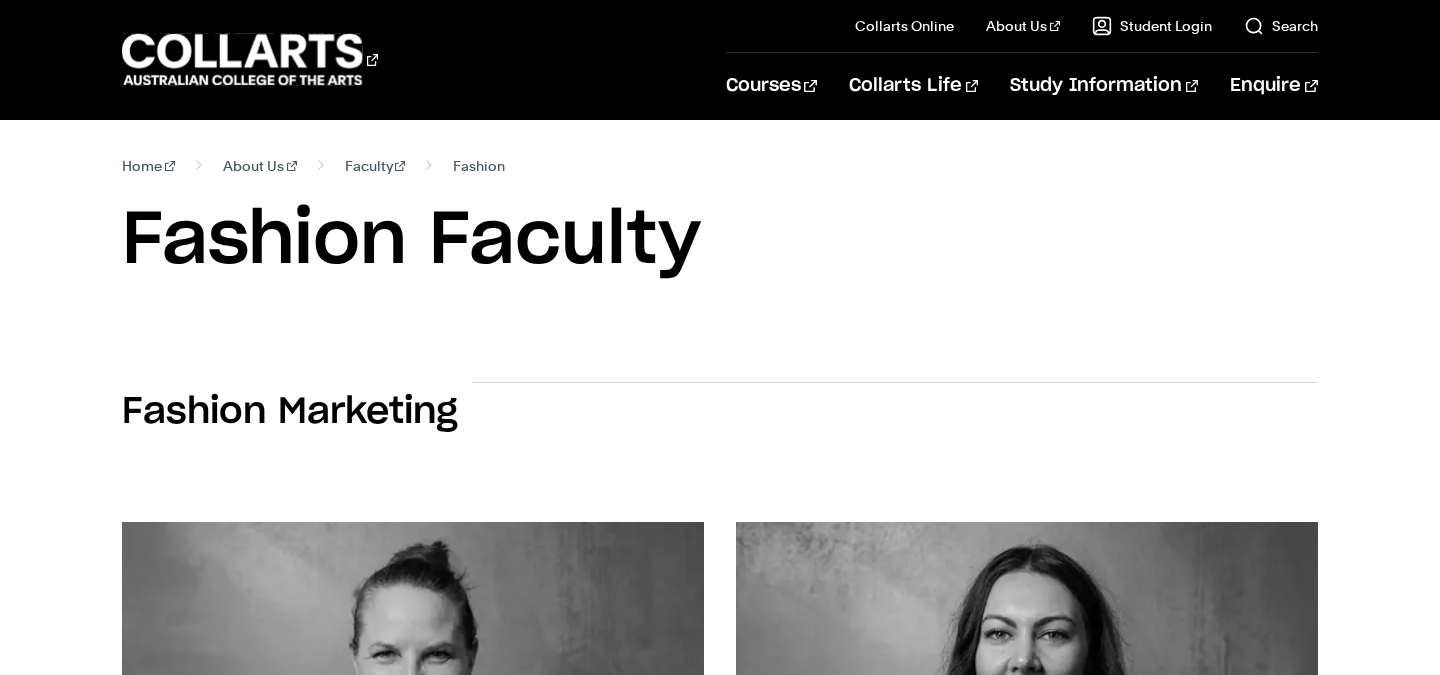 scroll, scrollTop: 371, scrollLeft: 0, axis: vertical 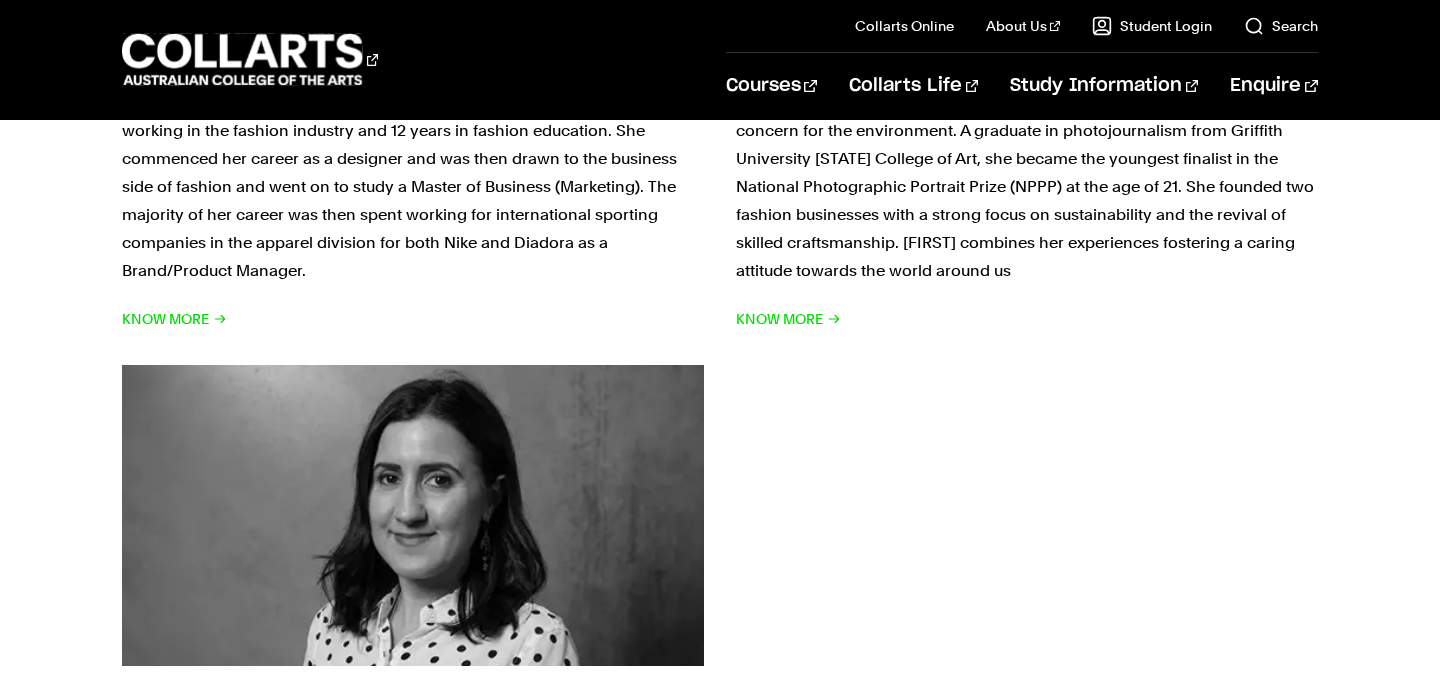 click at bounding box center [413, 515] 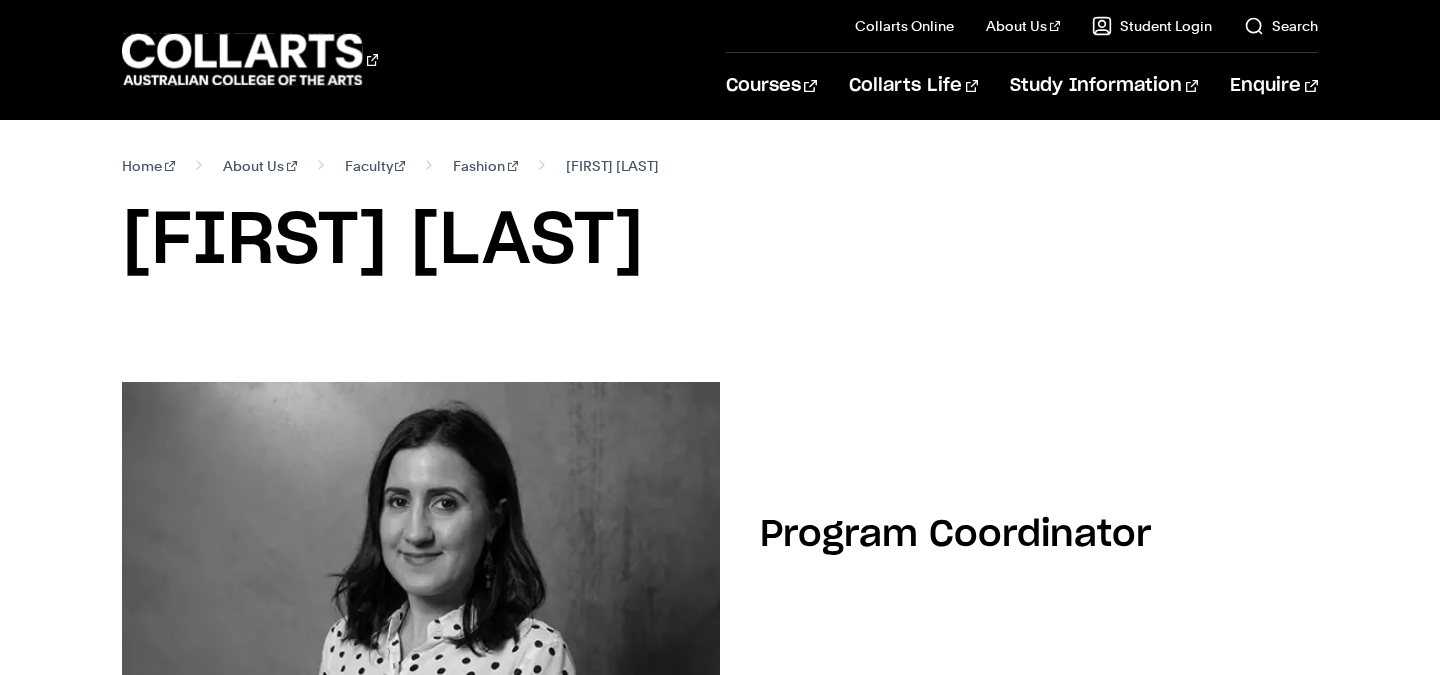 scroll, scrollTop: 0, scrollLeft: 0, axis: both 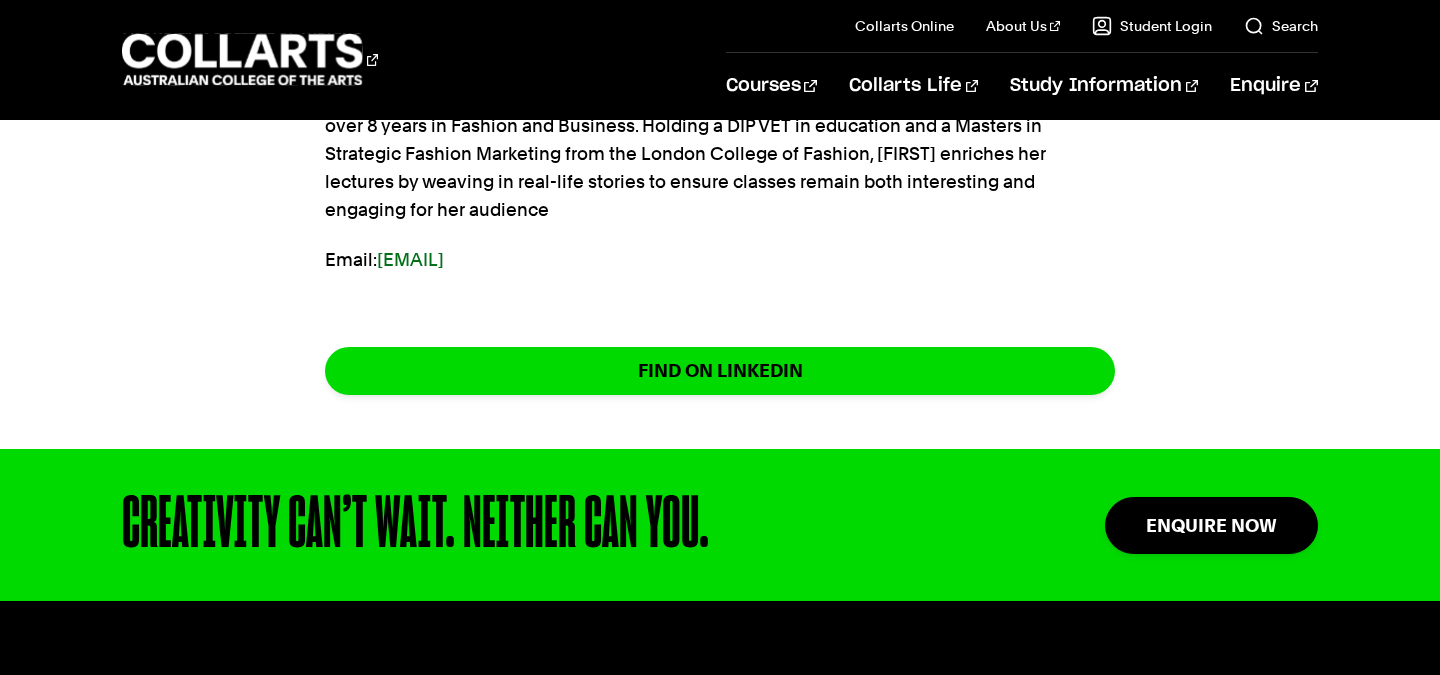 drag, startPoint x: 375, startPoint y: 264, endPoint x: 722, endPoint y: 264, distance: 347 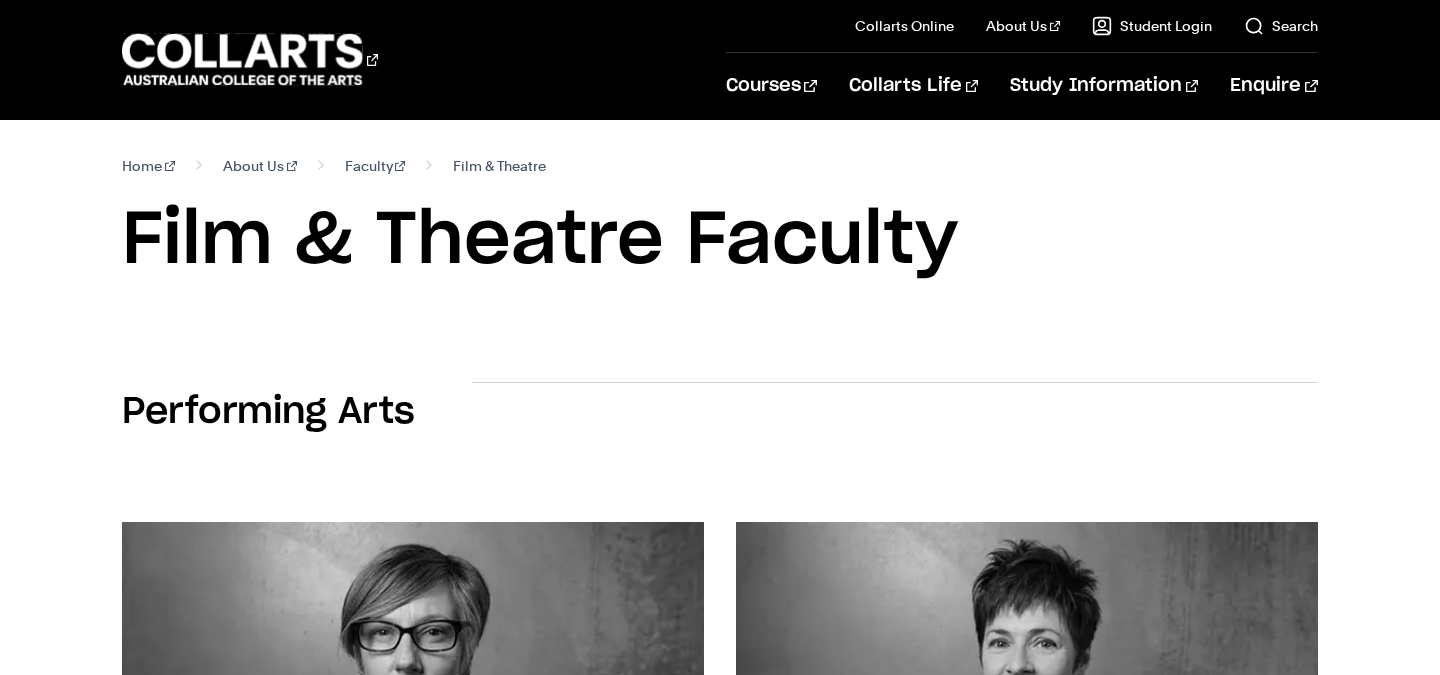 scroll, scrollTop: 415, scrollLeft: 0, axis: vertical 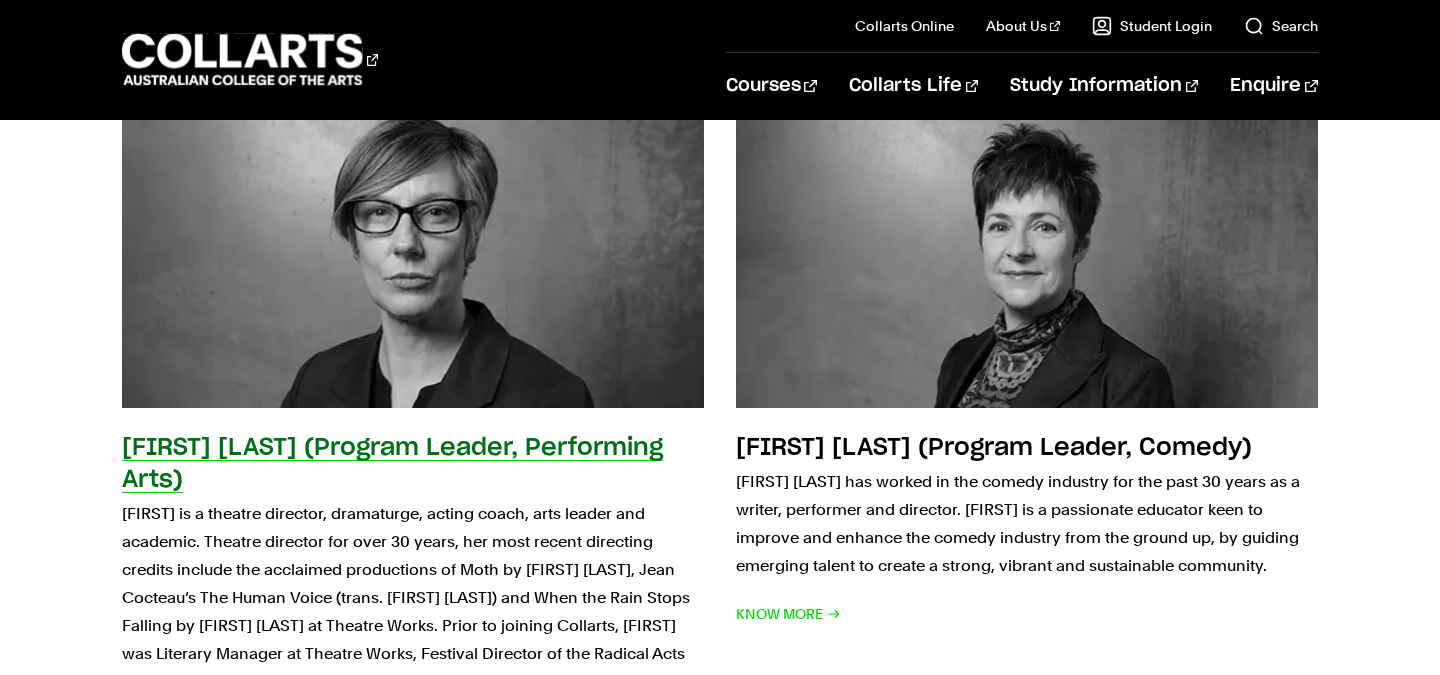 click on "Briony Dunn (Program Leader, Performing Arts)" at bounding box center (392, 464) 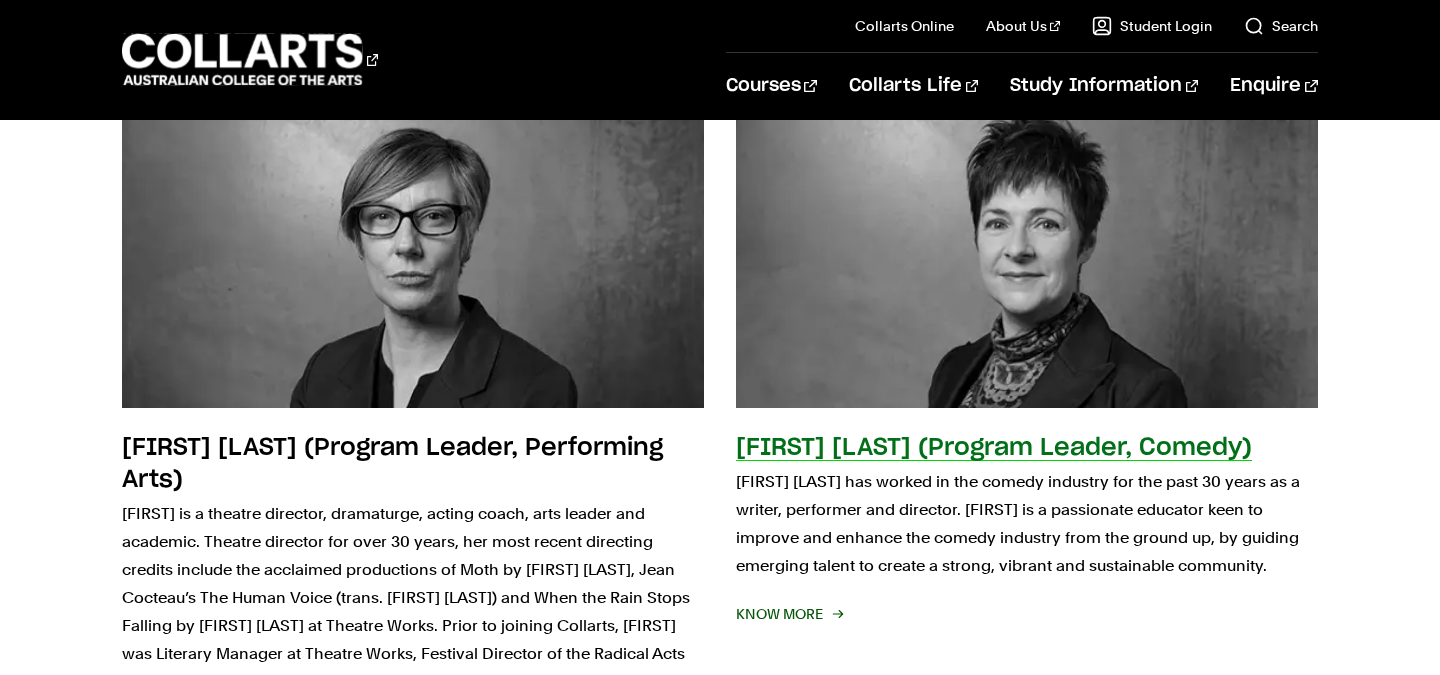 click on "Andrea Powell has worked in the comedy industry for the past 30 years as a writer, performer and director. Andrea is a passionate educator keen to improve and enhance the comedy industry from the ground up, by guiding emerging talent to create a strong, vibrant and sustainable community." at bounding box center [1027, 524] 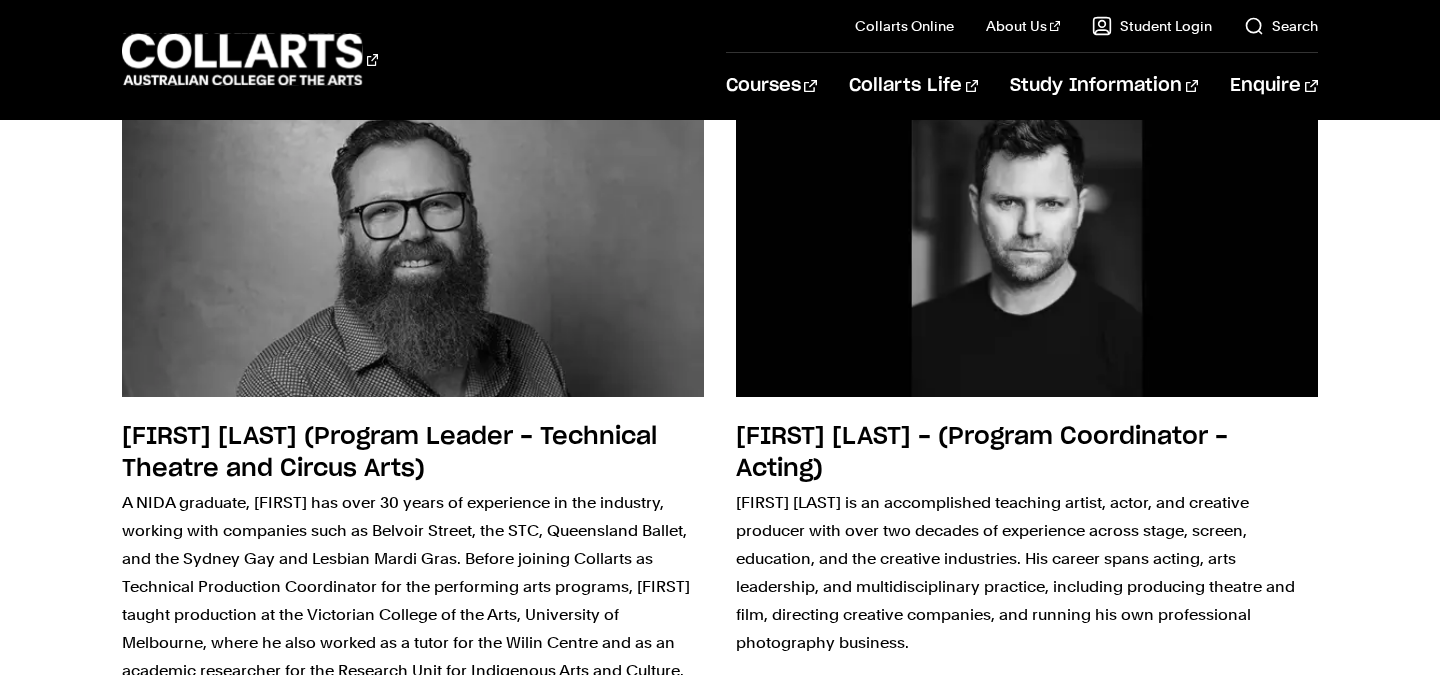 scroll, scrollTop: 1093, scrollLeft: 0, axis: vertical 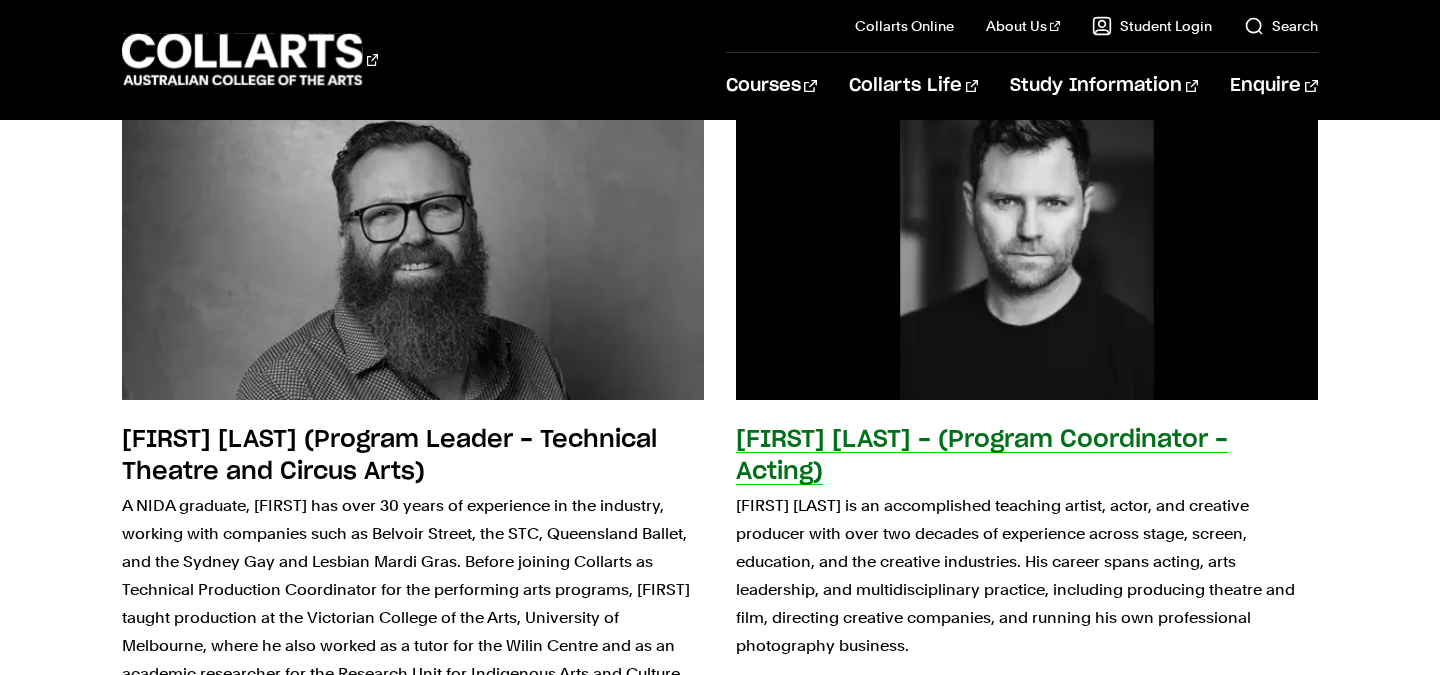 click on "Nicholas Coghlan is an accomplished teaching artist, actor, and creative producer with over two decades of experience across stage, screen, education, and the creative industries. His career spans acting, arts leadership, and multidisciplinary practice, including producing theatre and film, directing creative companies, and running his own professional photography business." at bounding box center (1027, 576) 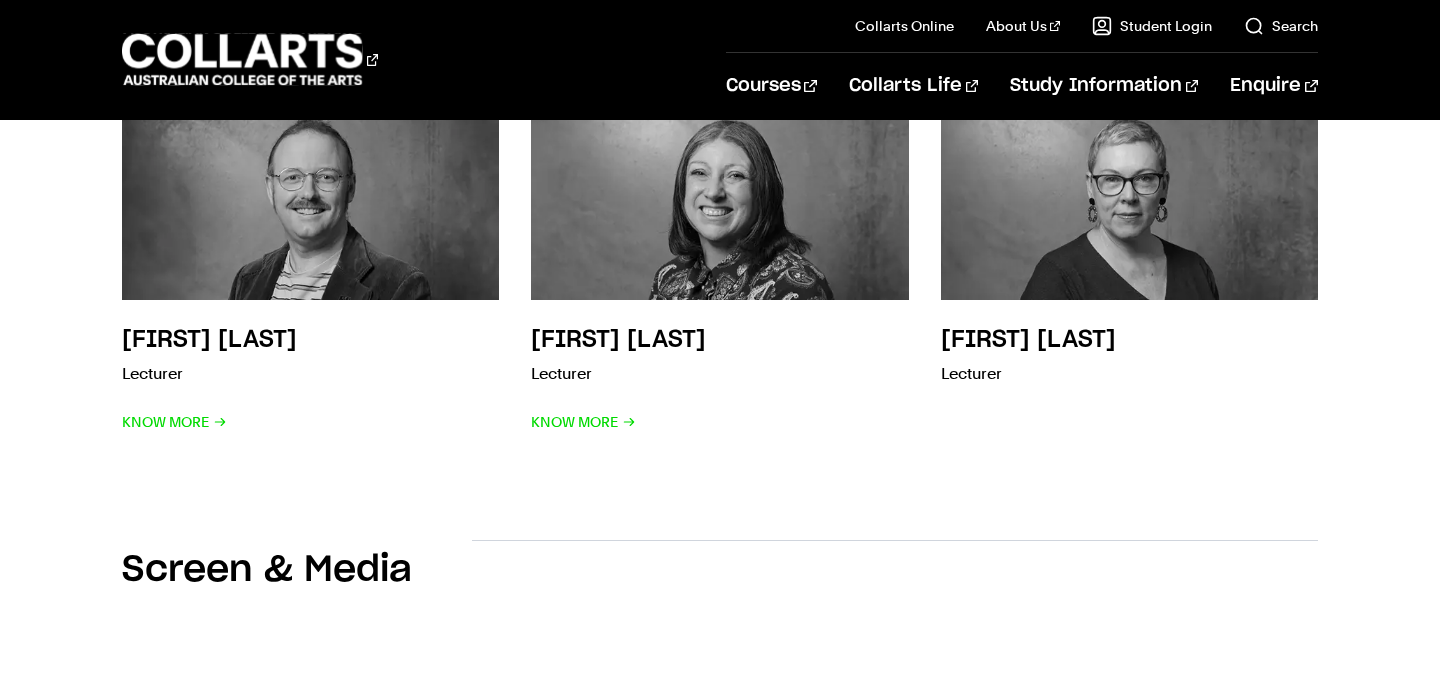 scroll, scrollTop: 1863, scrollLeft: 0, axis: vertical 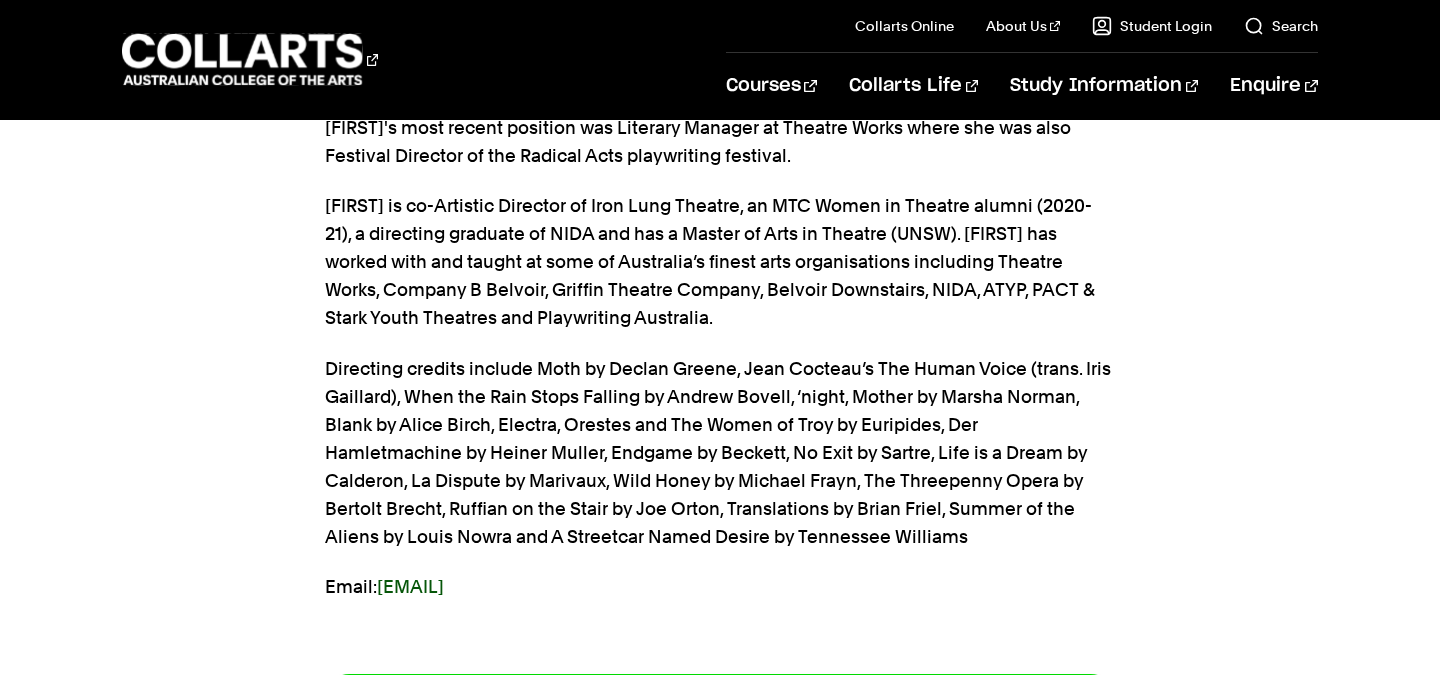 drag, startPoint x: 617, startPoint y: 599, endPoint x: 380, endPoint y: 595, distance: 237.03375 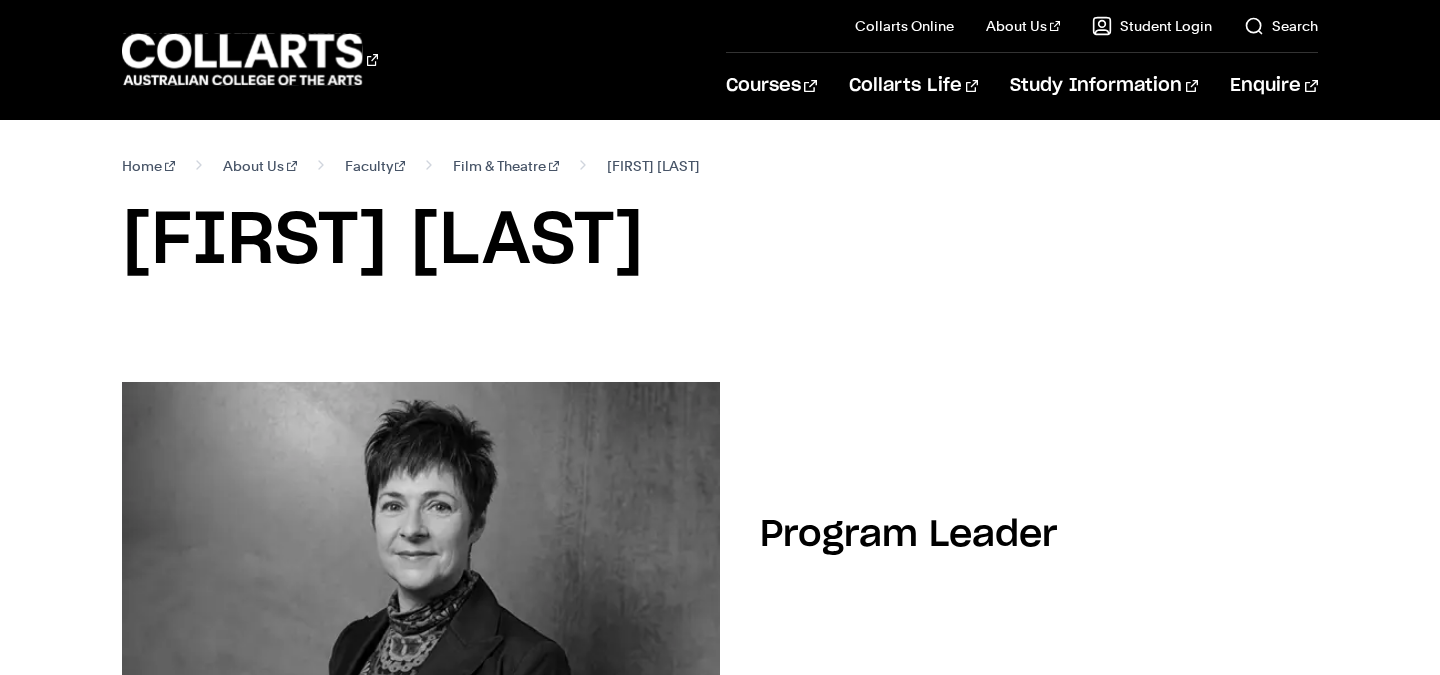 scroll, scrollTop: 588, scrollLeft: 0, axis: vertical 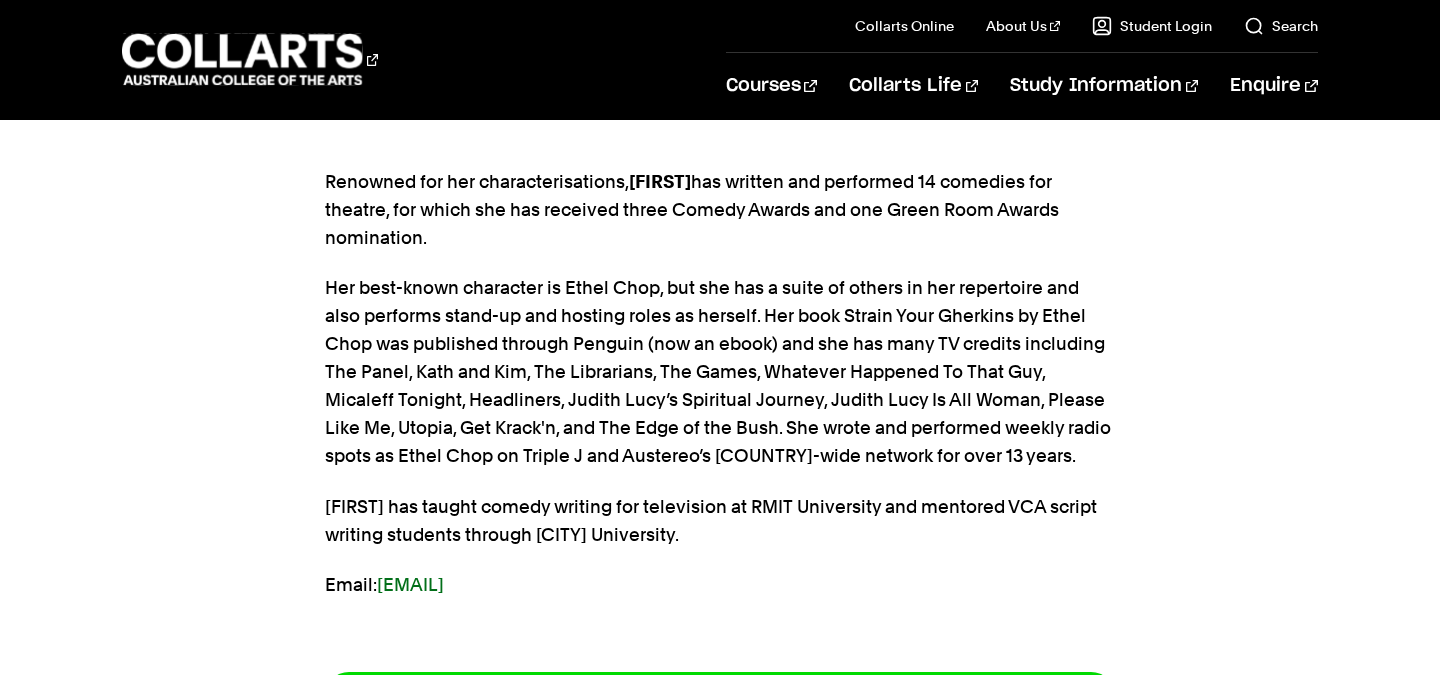 drag, startPoint x: 378, startPoint y: 583, endPoint x: 647, endPoint y: 583, distance: 269 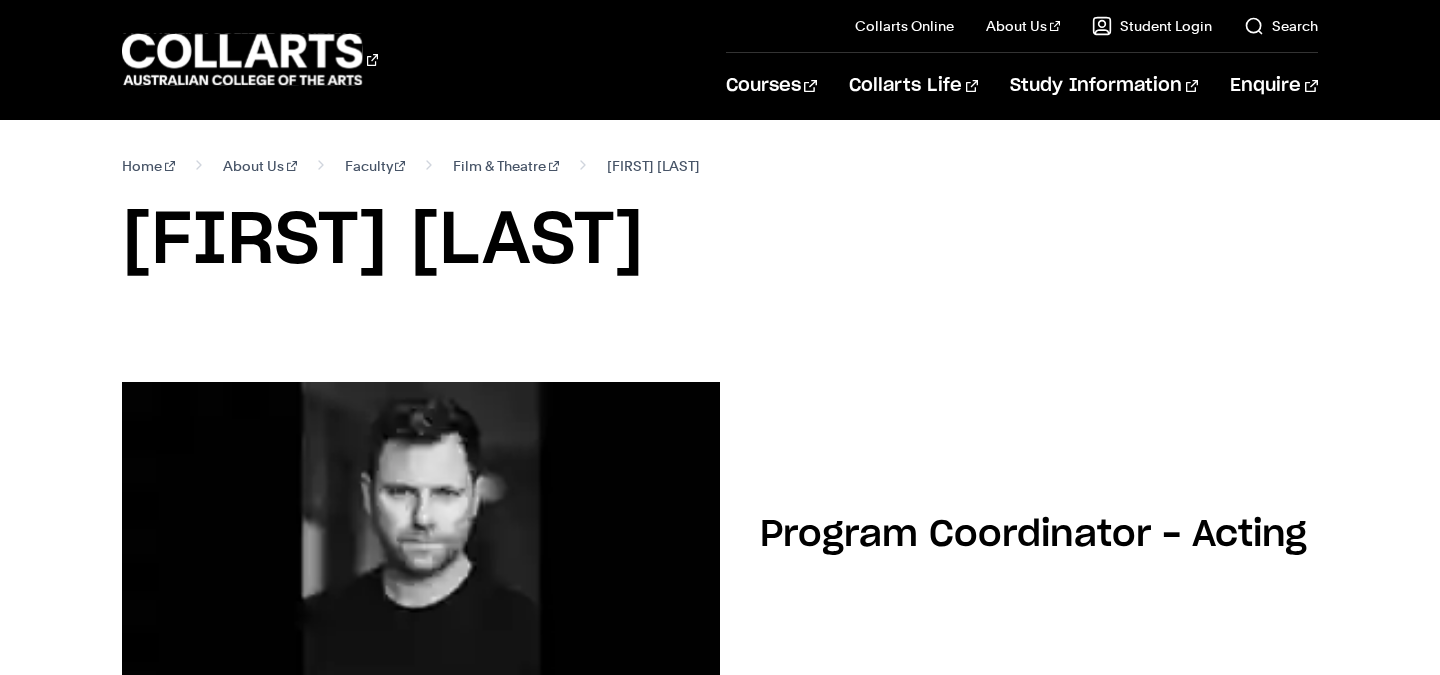 scroll, scrollTop: 462, scrollLeft: 0, axis: vertical 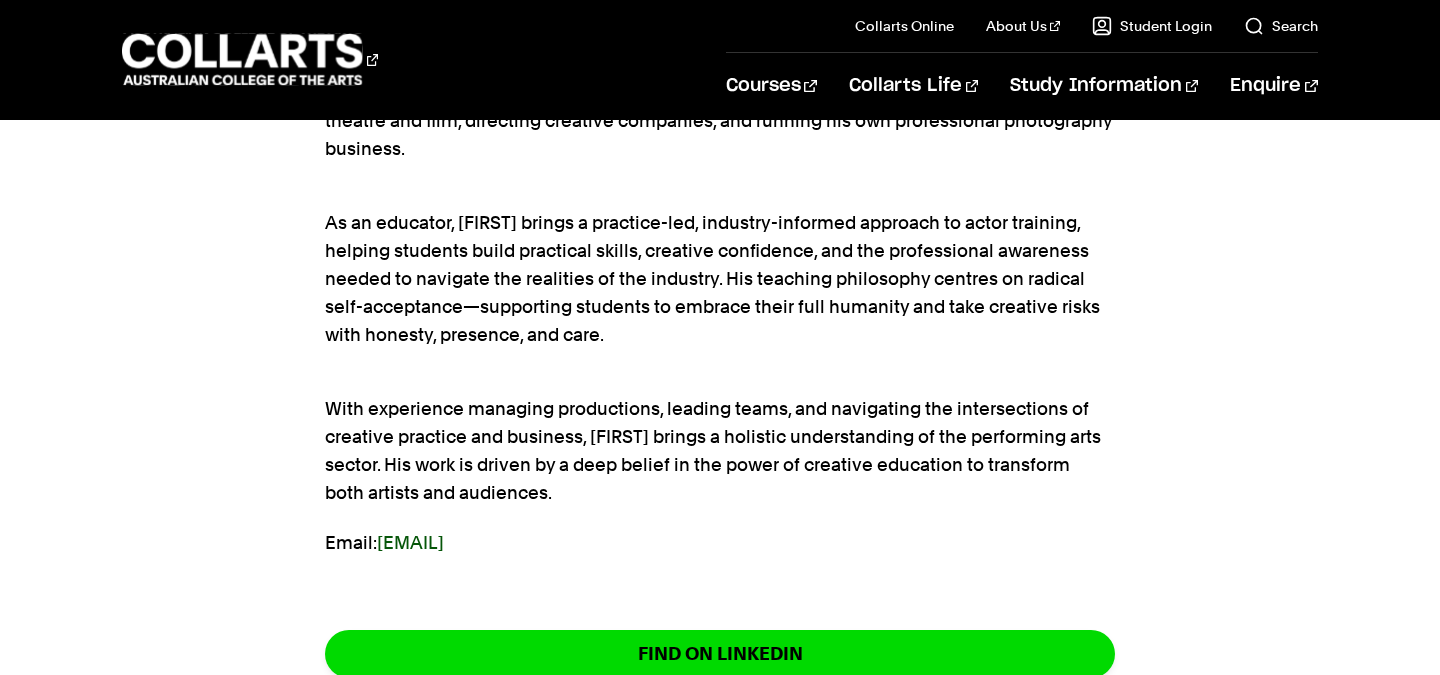 drag, startPoint x: 419, startPoint y: 546, endPoint x: 381, endPoint y: 545, distance: 38.013157 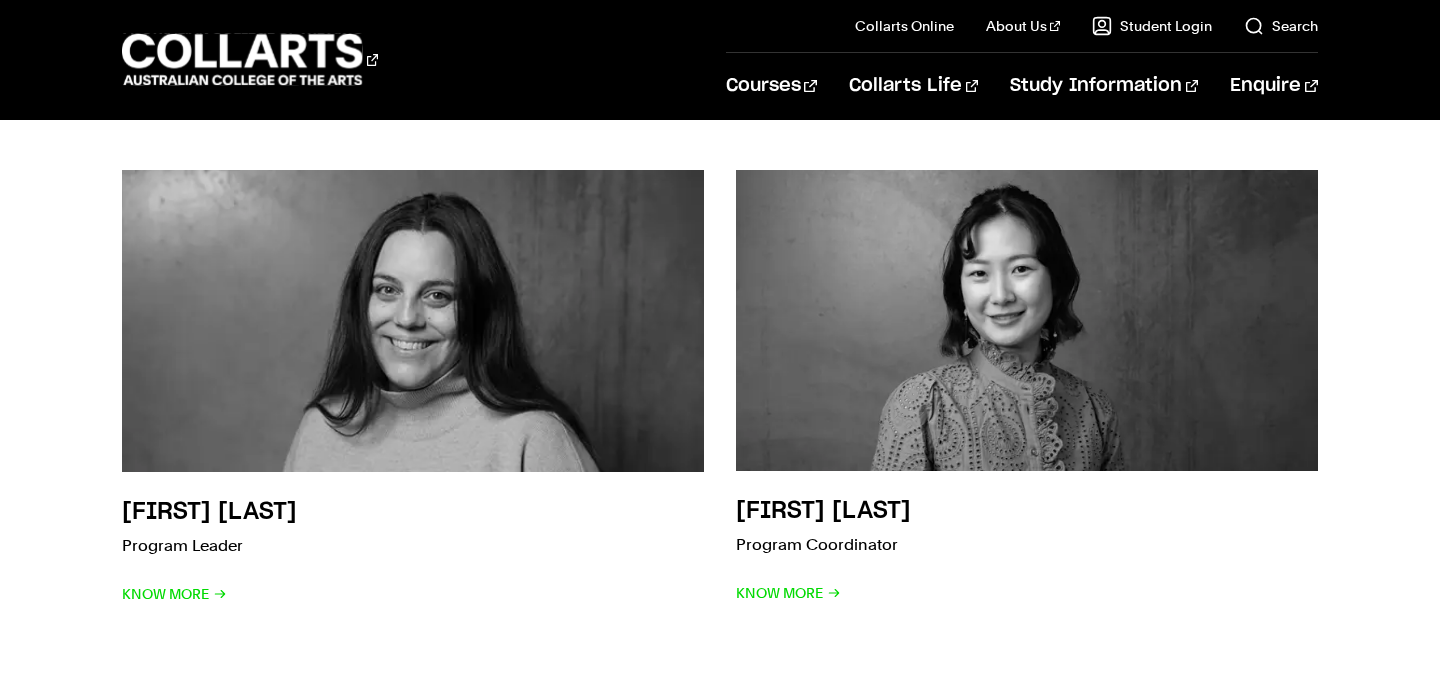 scroll, scrollTop: 433, scrollLeft: 0, axis: vertical 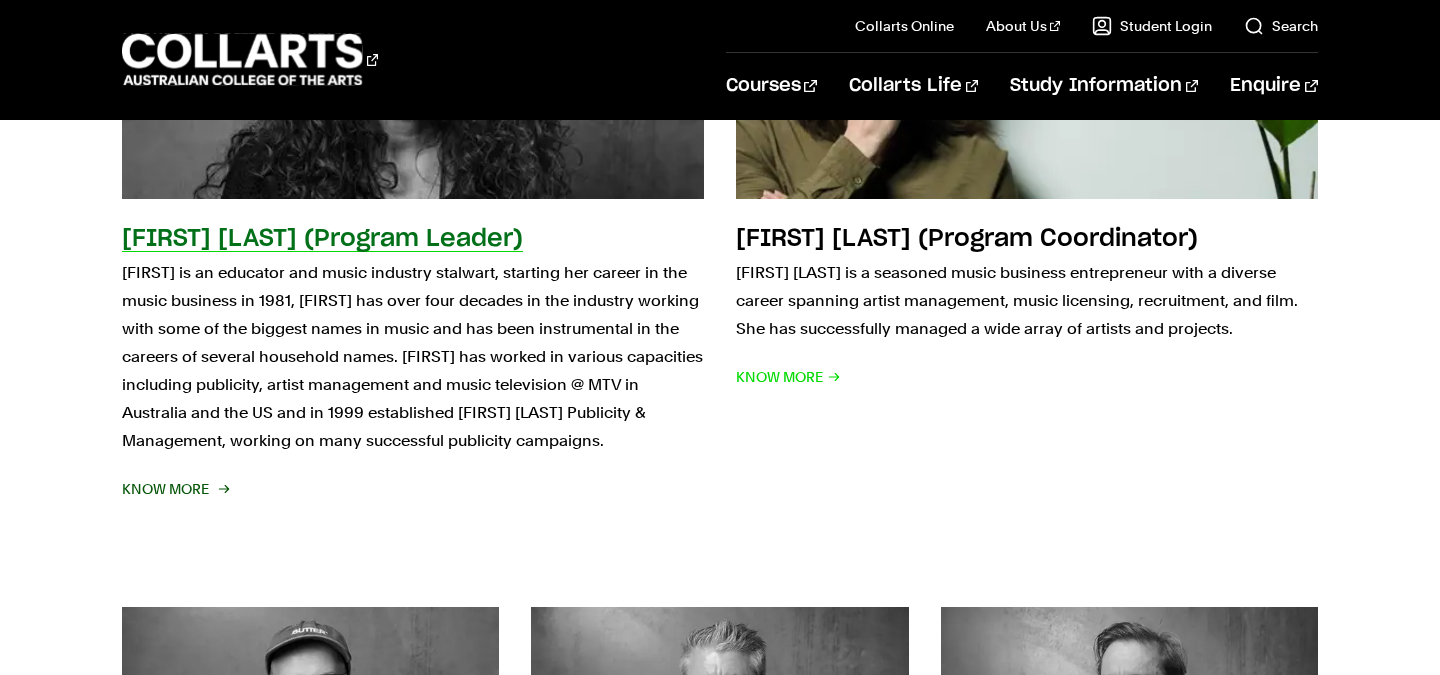 click on "[FIRST] [LAST] (Program Leader)
[FIRST] is an educator and music industry stalwart, starting her career in the music business in 1981, [FIRST] has over four decades in the industry working with some of the biggest names in music and has been instrumental in the careers of several household names. [FIRST] has worked in various capacities including publicity, artist management and music television @ MTV in Australia and the US and in 1999 established [FIRST] [LAST] Publicity & Management, working on many successful publicity campaigns.
Know More" at bounding box center [413, 200] 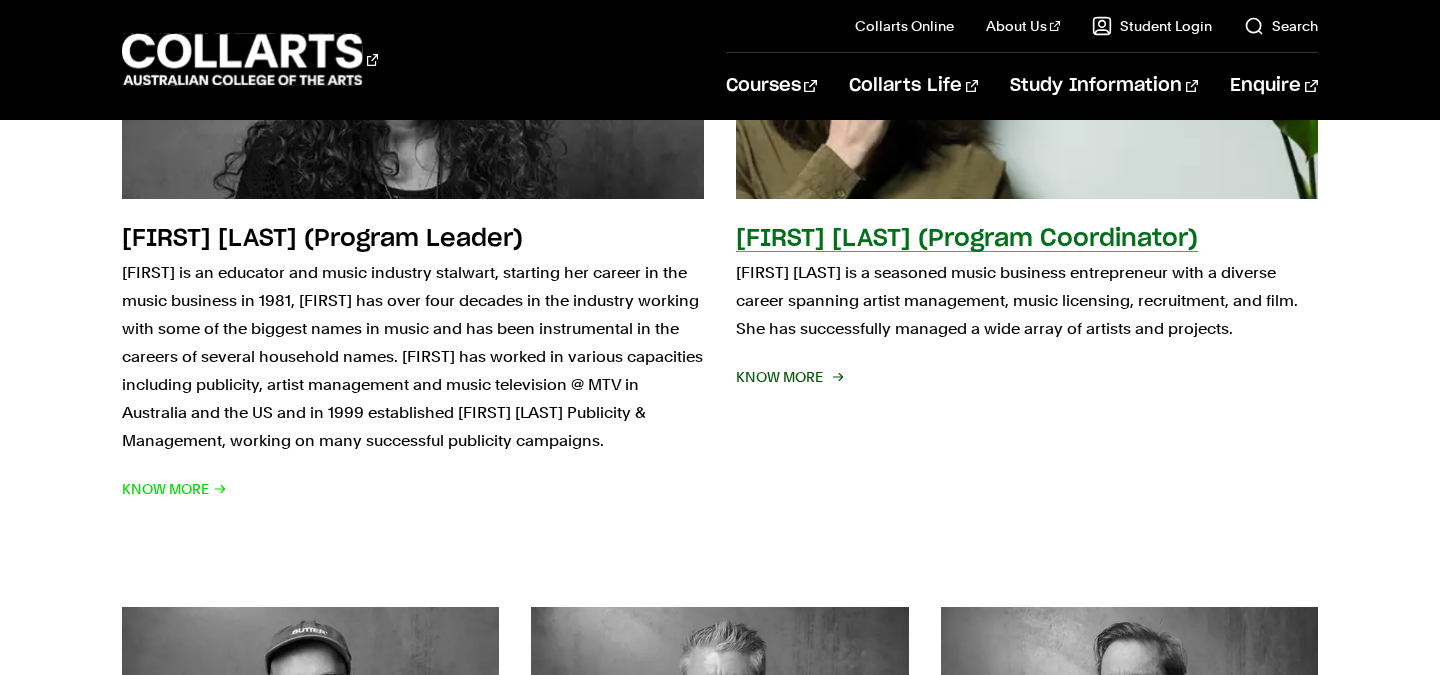 click on "Penny Weber (Program Coordinator)
Penny Weber is a seasoned music business entrepreneur with a diverse career spanning artist management, music licensing, recruitment, and film. She has successfully managed a wide array of artists and projects.
KNOW MORE" at bounding box center [1027, 363] 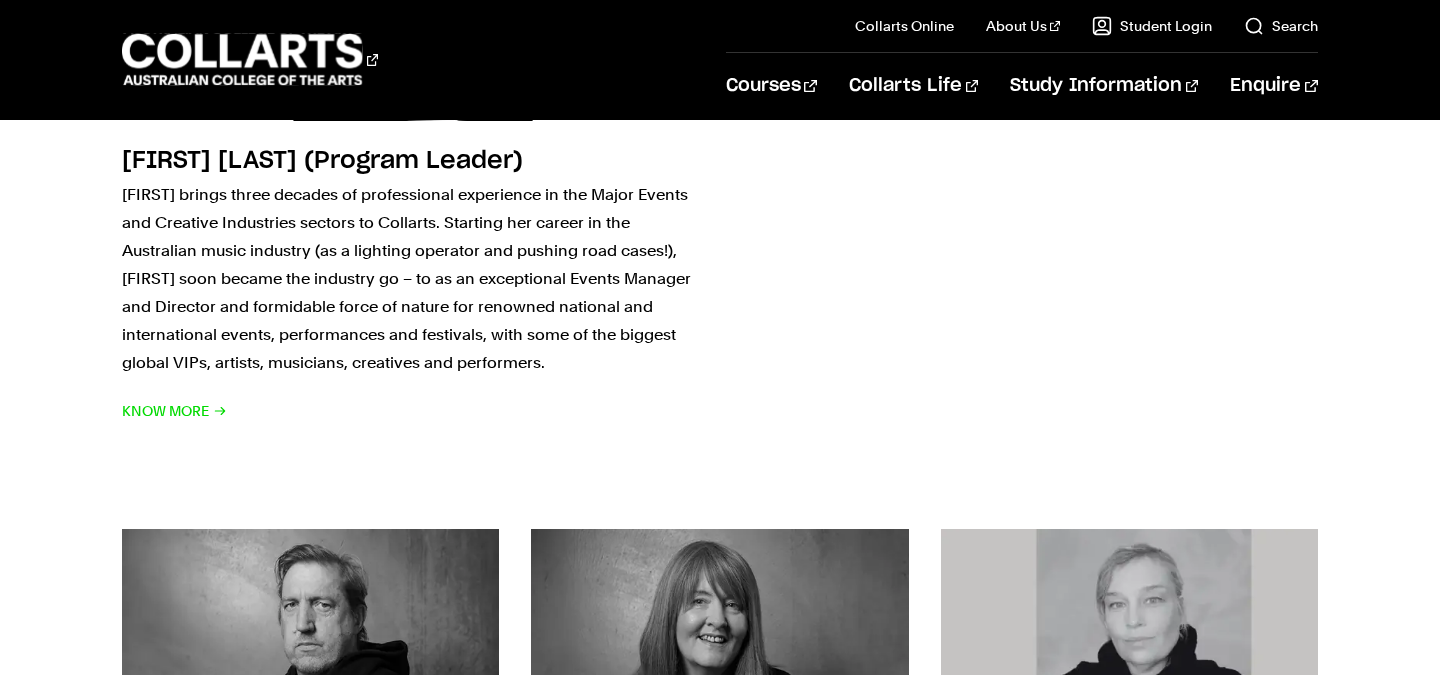 scroll, scrollTop: 2592, scrollLeft: 0, axis: vertical 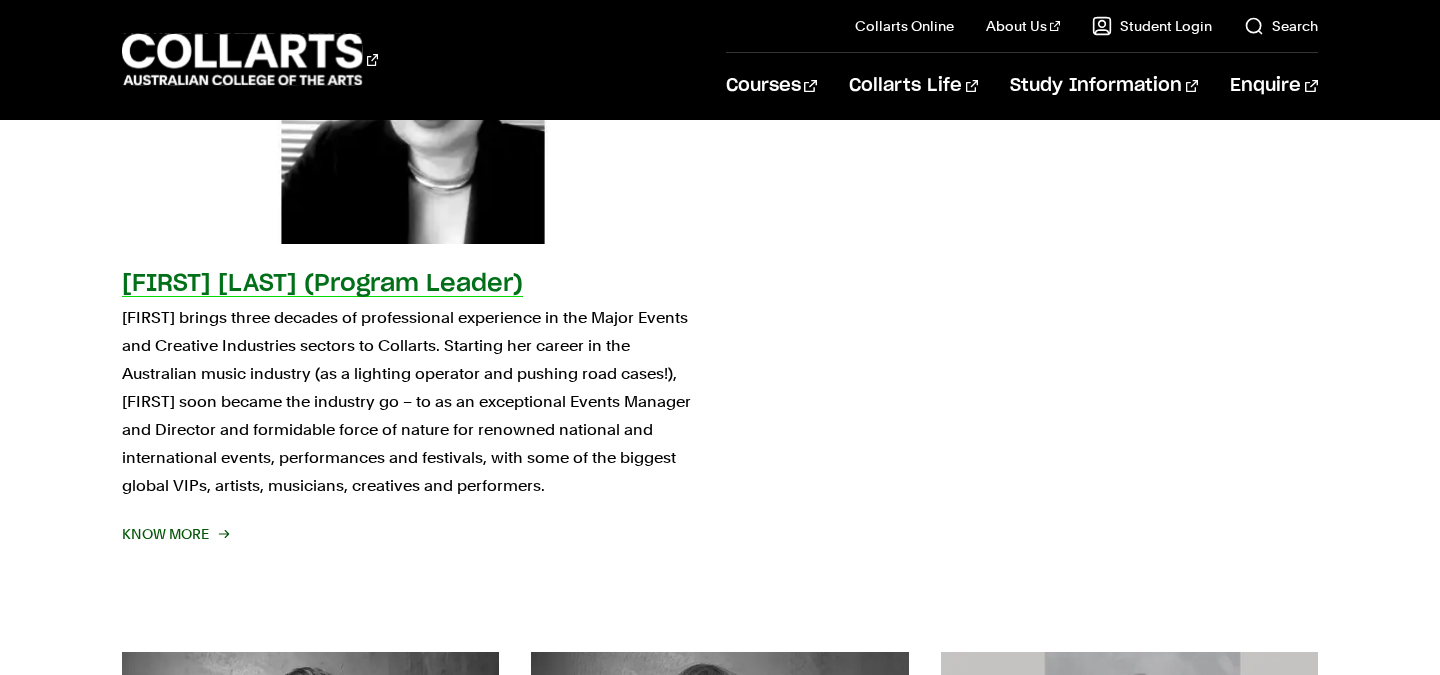 click on "Khat Kerr  (Program Leader)
Khat brings three decades of professional experience in the Major Events and Creative Industries sectors to Collarts. Starting her career in the Australian music industry (as a lighting operator and pushing road cases!), Khat soon became the industry go – to as an exceptional Events Manager and Director and formidable force of nature for renowned national and international events, performances and festivals, with some of the biggest global VIPs, artists, musicians, creatives and performers.
Know More" at bounding box center [413, 408] 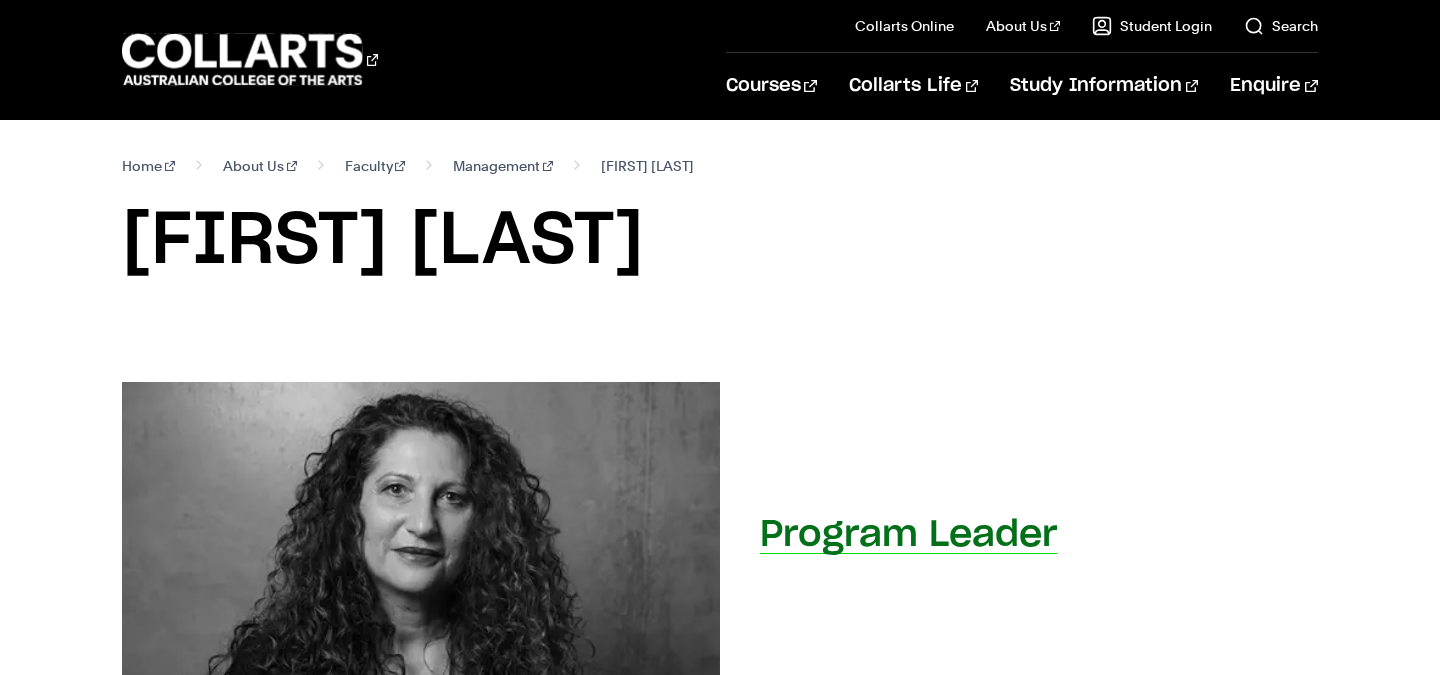 scroll, scrollTop: 0, scrollLeft: 0, axis: both 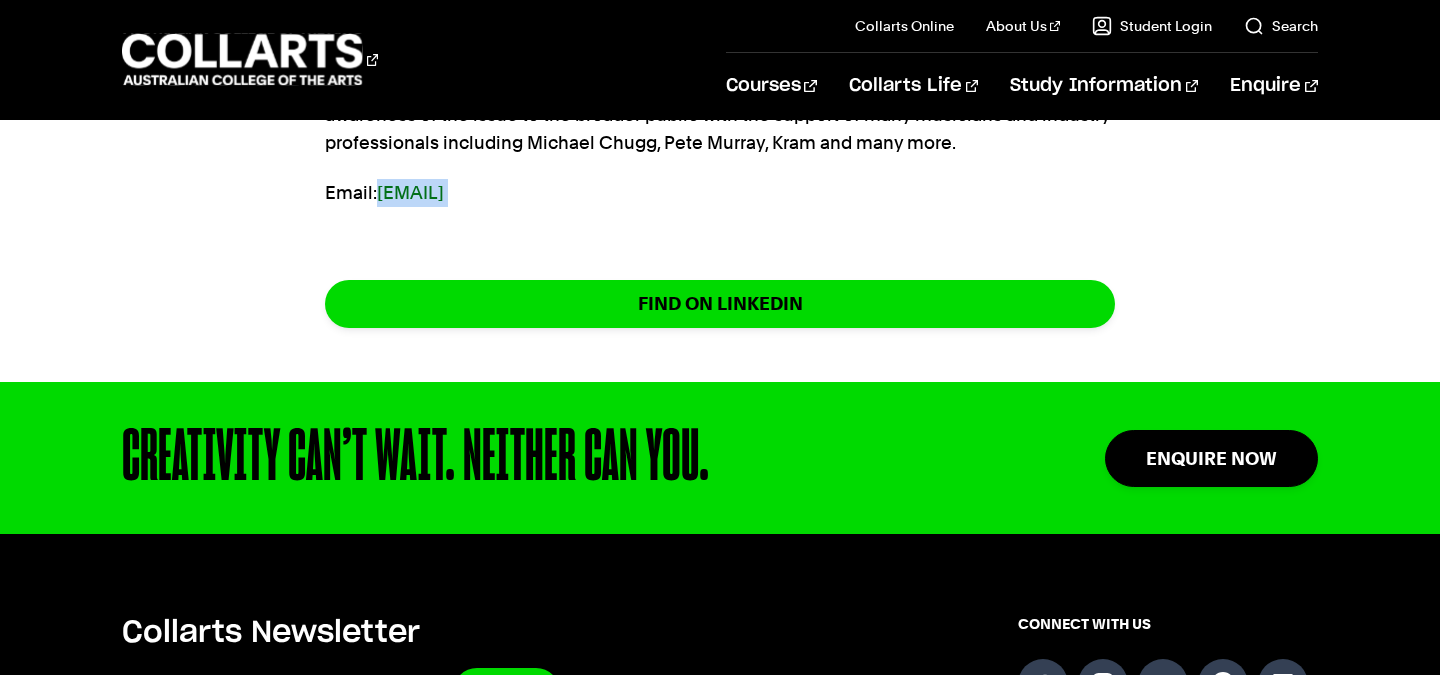 drag, startPoint x: 656, startPoint y: 212, endPoint x: 379, endPoint y: 191, distance: 277.7949 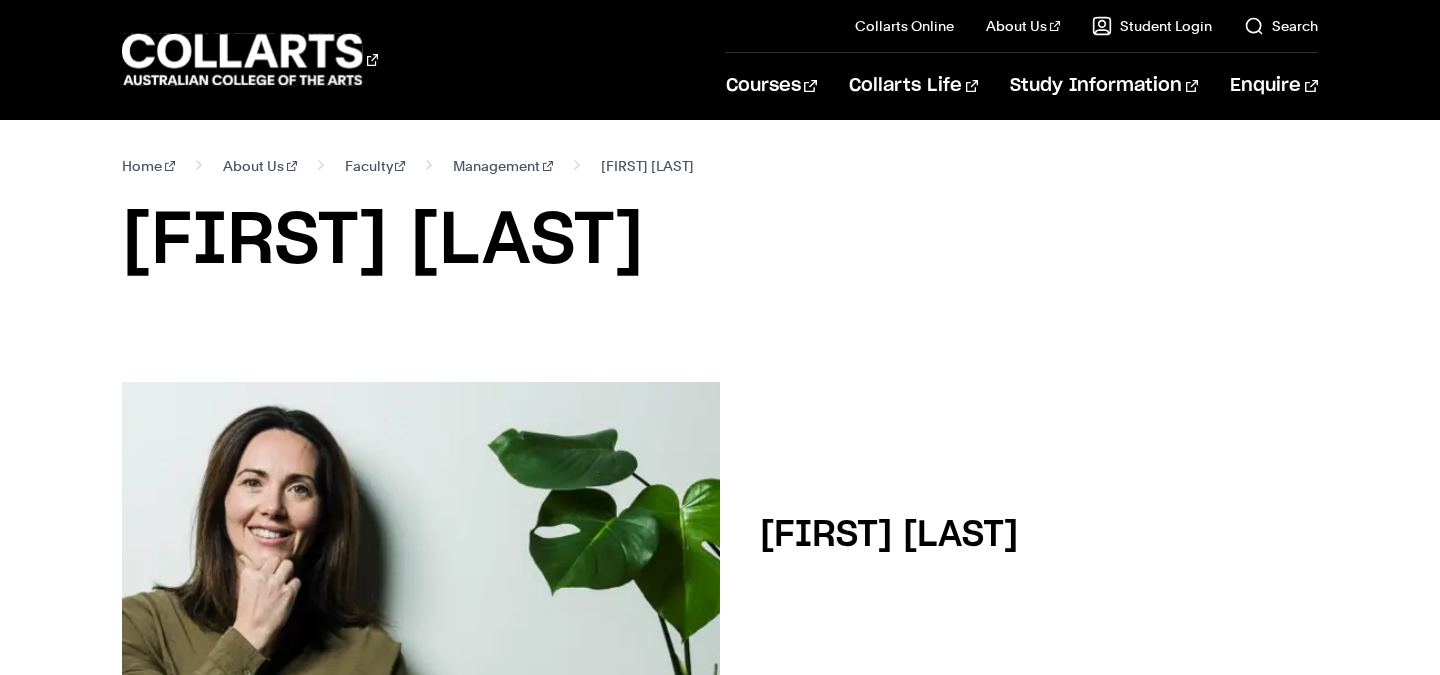 scroll, scrollTop: 1018, scrollLeft: 0, axis: vertical 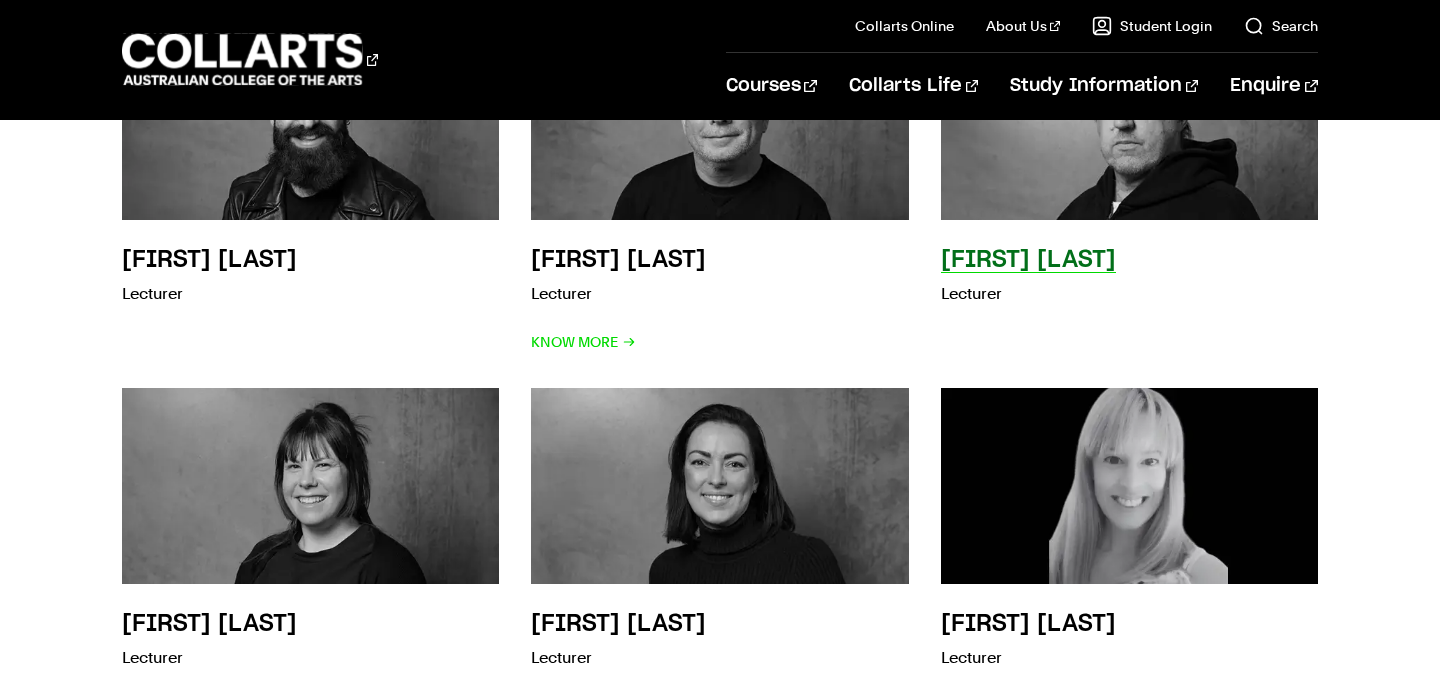 click on "[FIRST] [LAST]" at bounding box center (1028, 260) 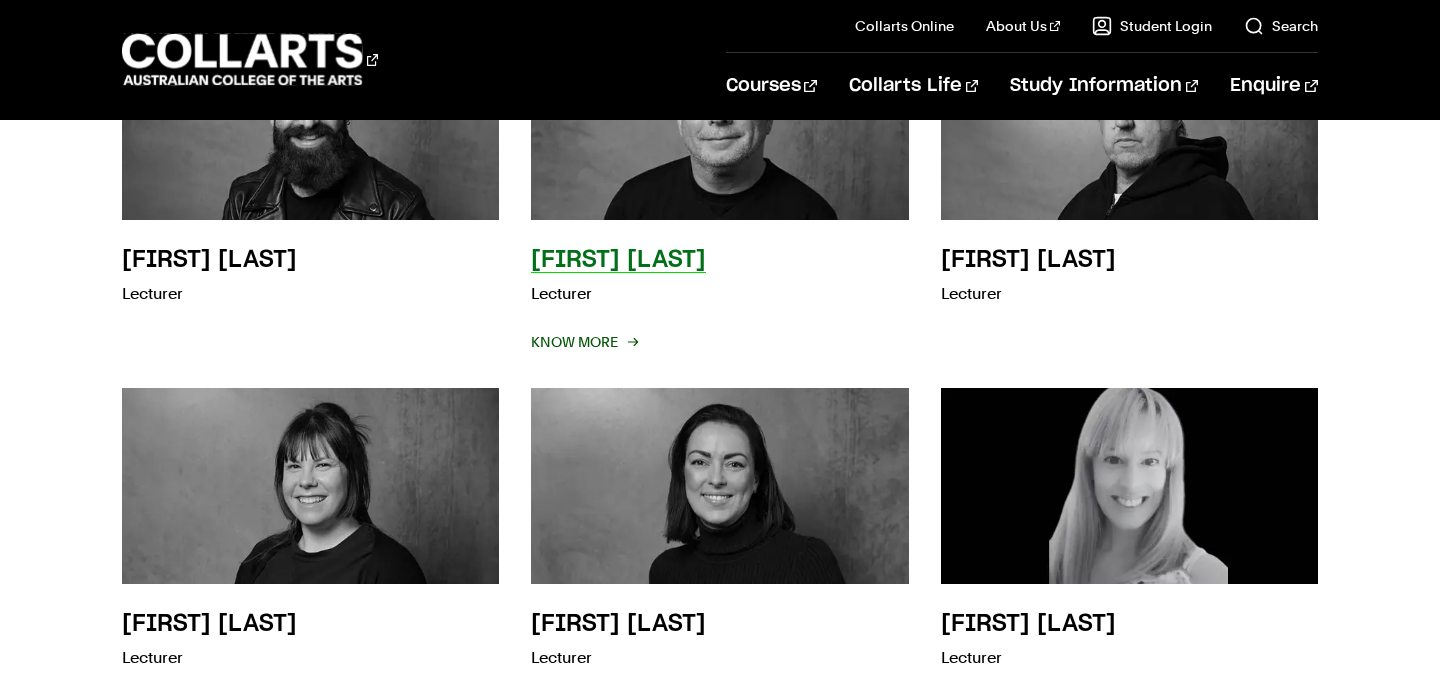 click on "Know More" at bounding box center [583, 342] 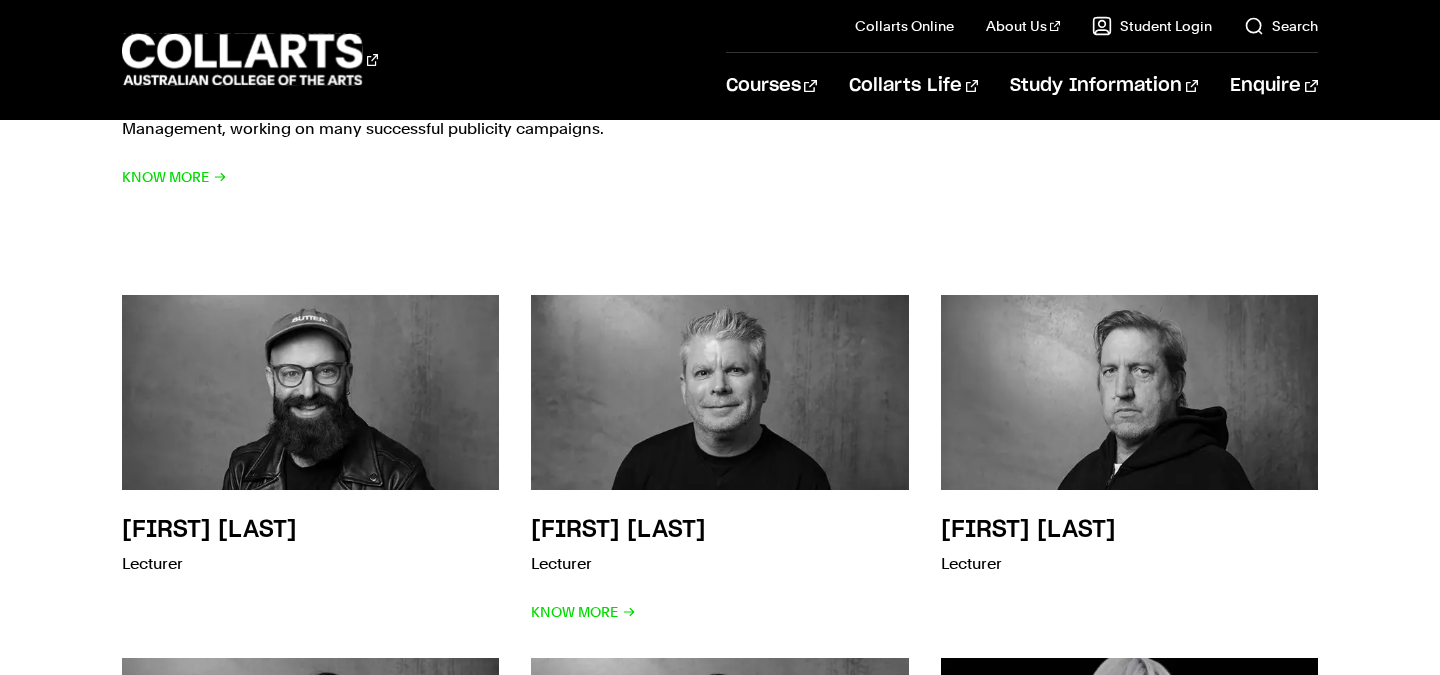 scroll, scrollTop: 516, scrollLeft: 0, axis: vertical 